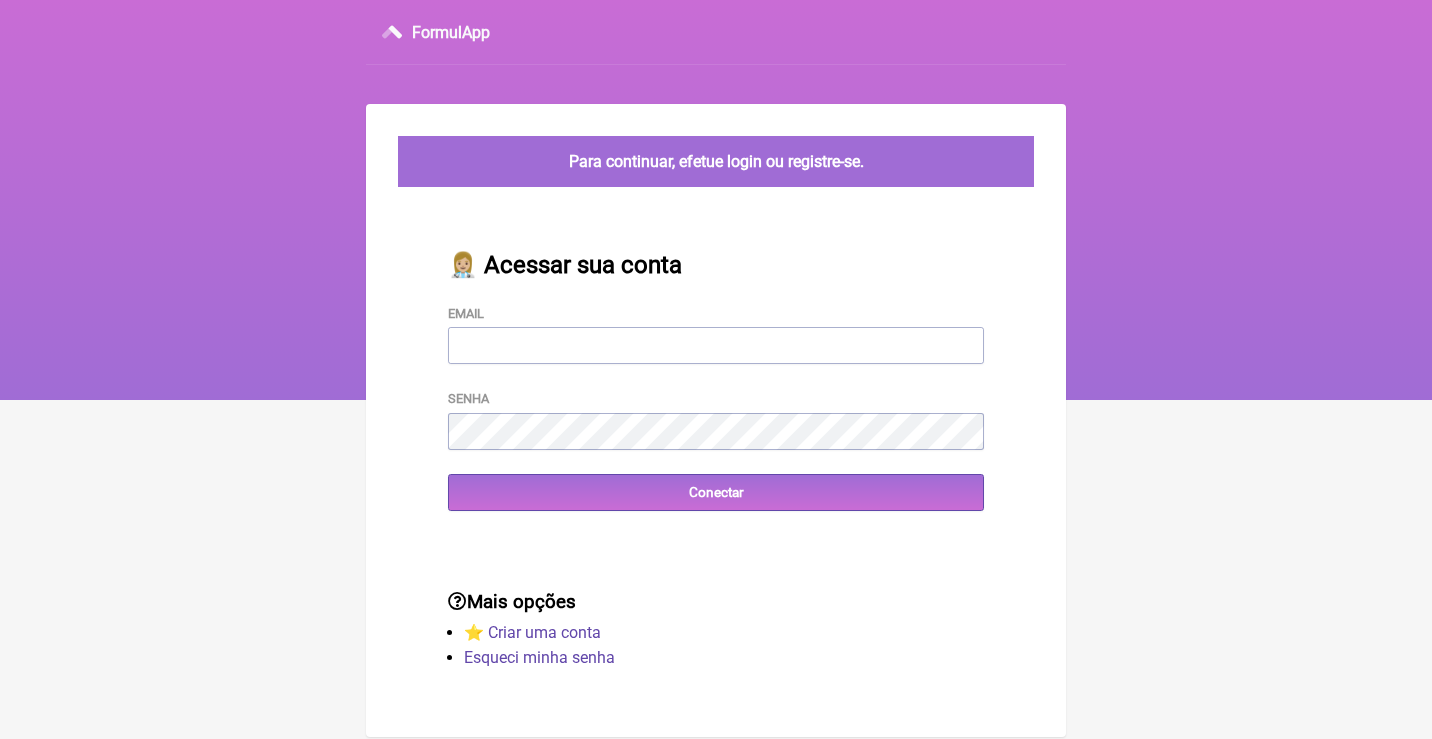 scroll, scrollTop: 0, scrollLeft: 0, axis: both 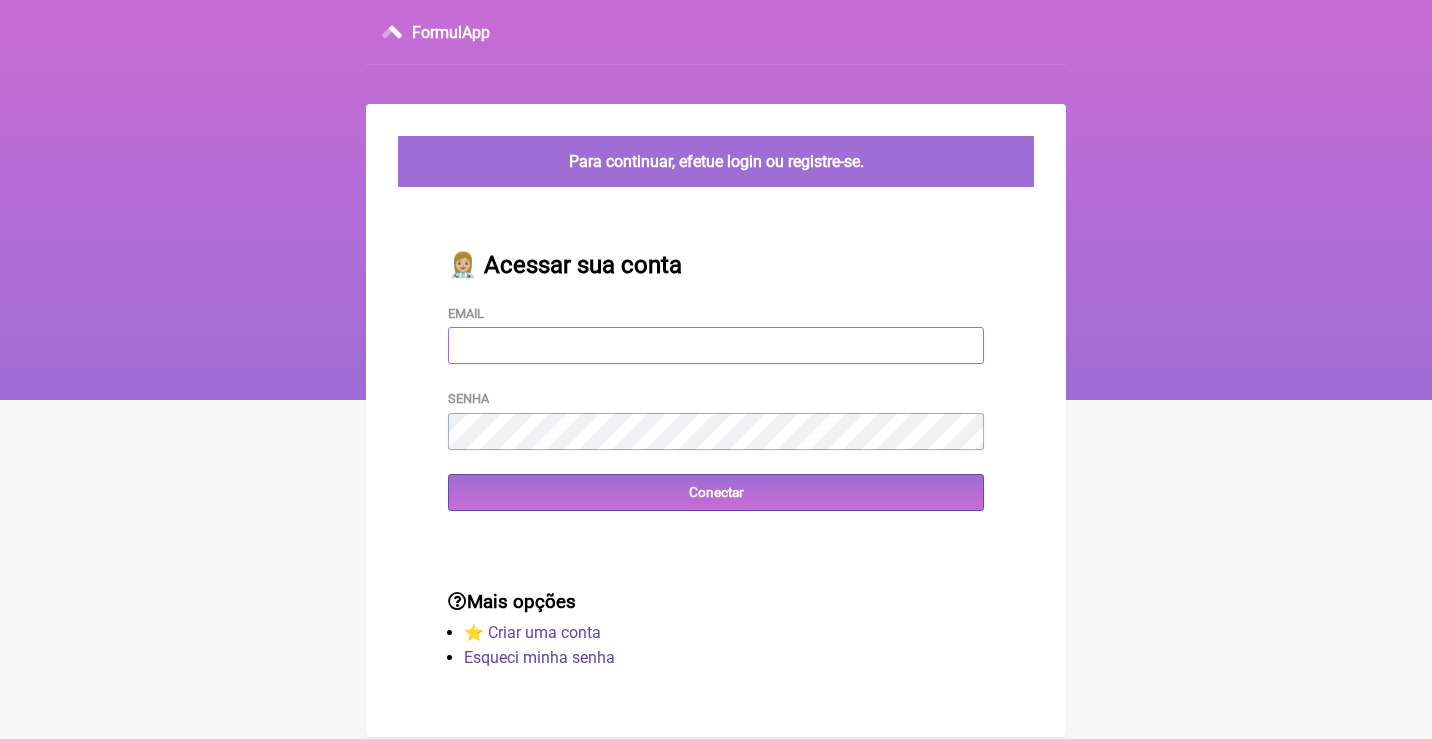type on "[EMAIL]" 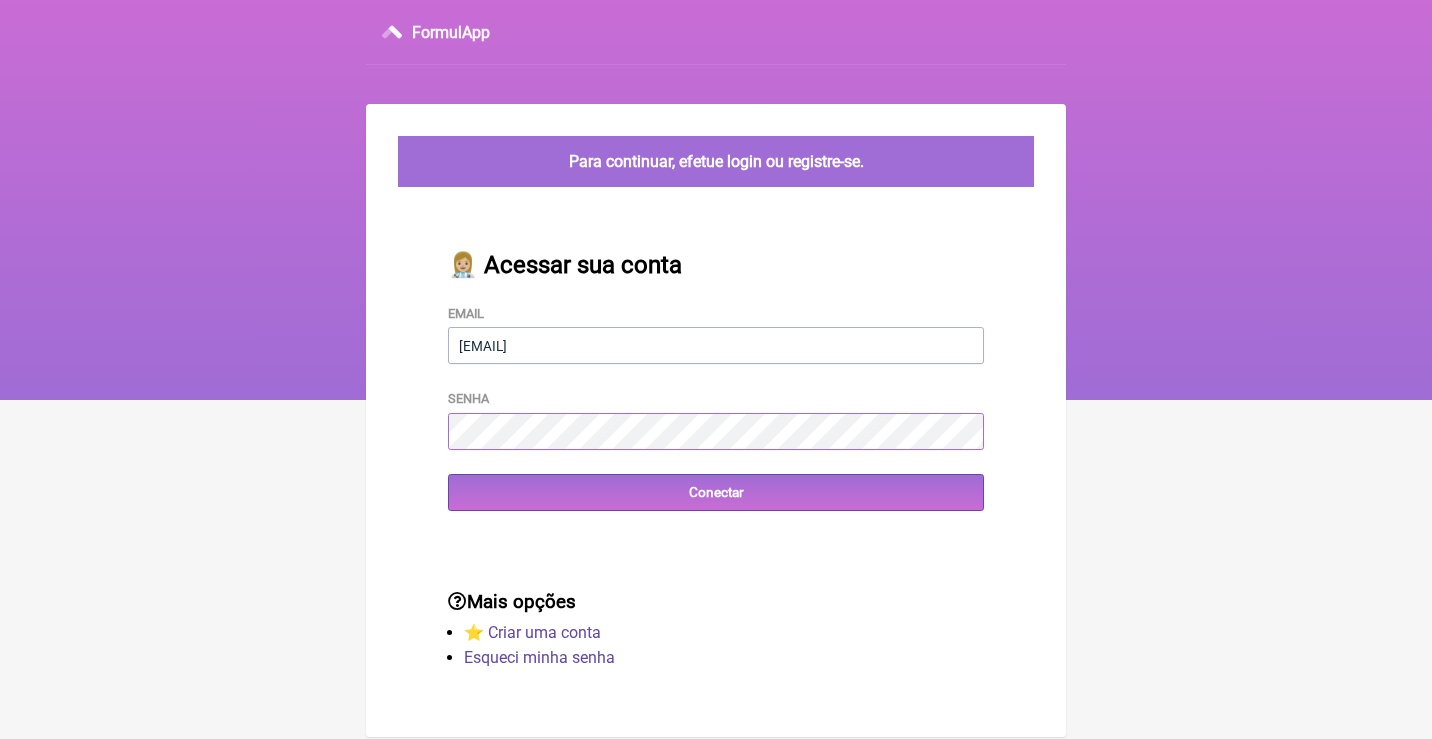 click on "Conectar" at bounding box center [716, 492] 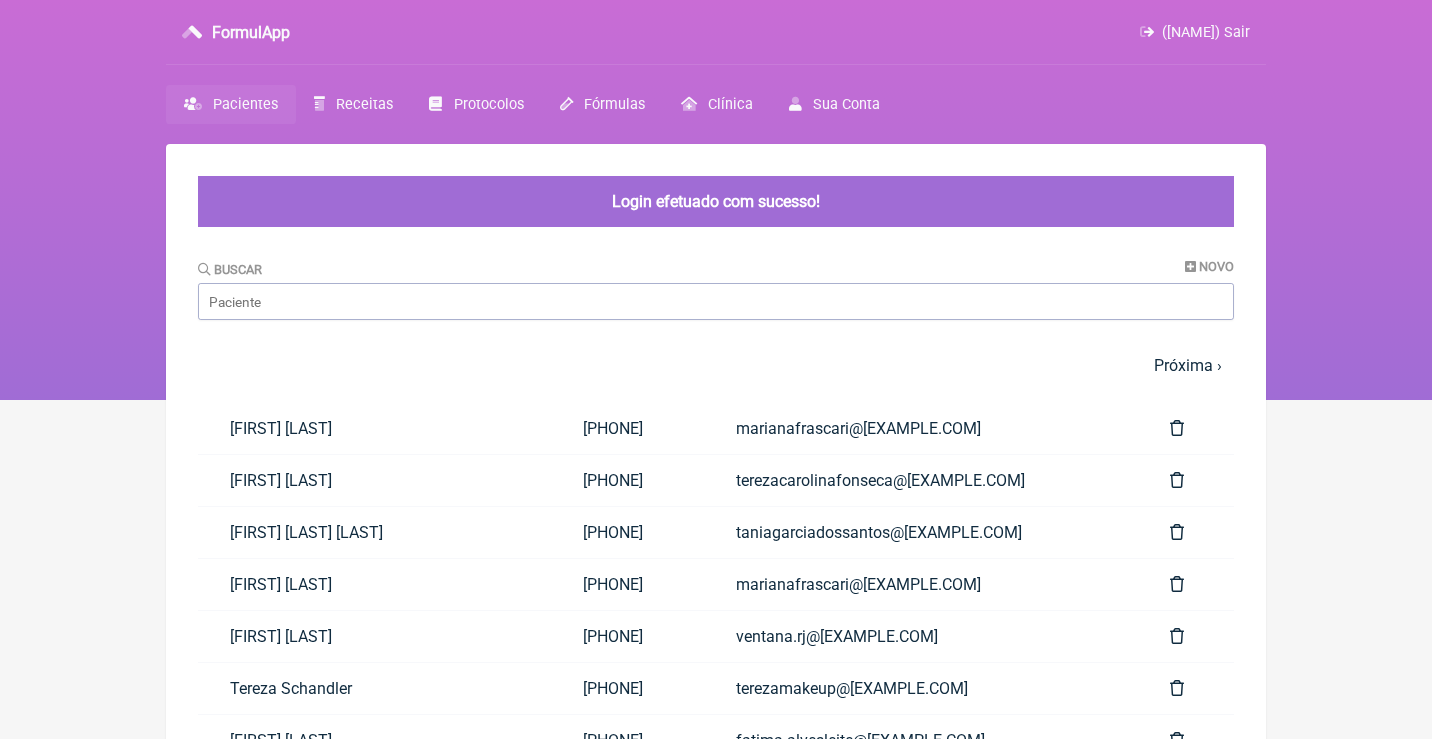 scroll, scrollTop: 0, scrollLeft: 0, axis: both 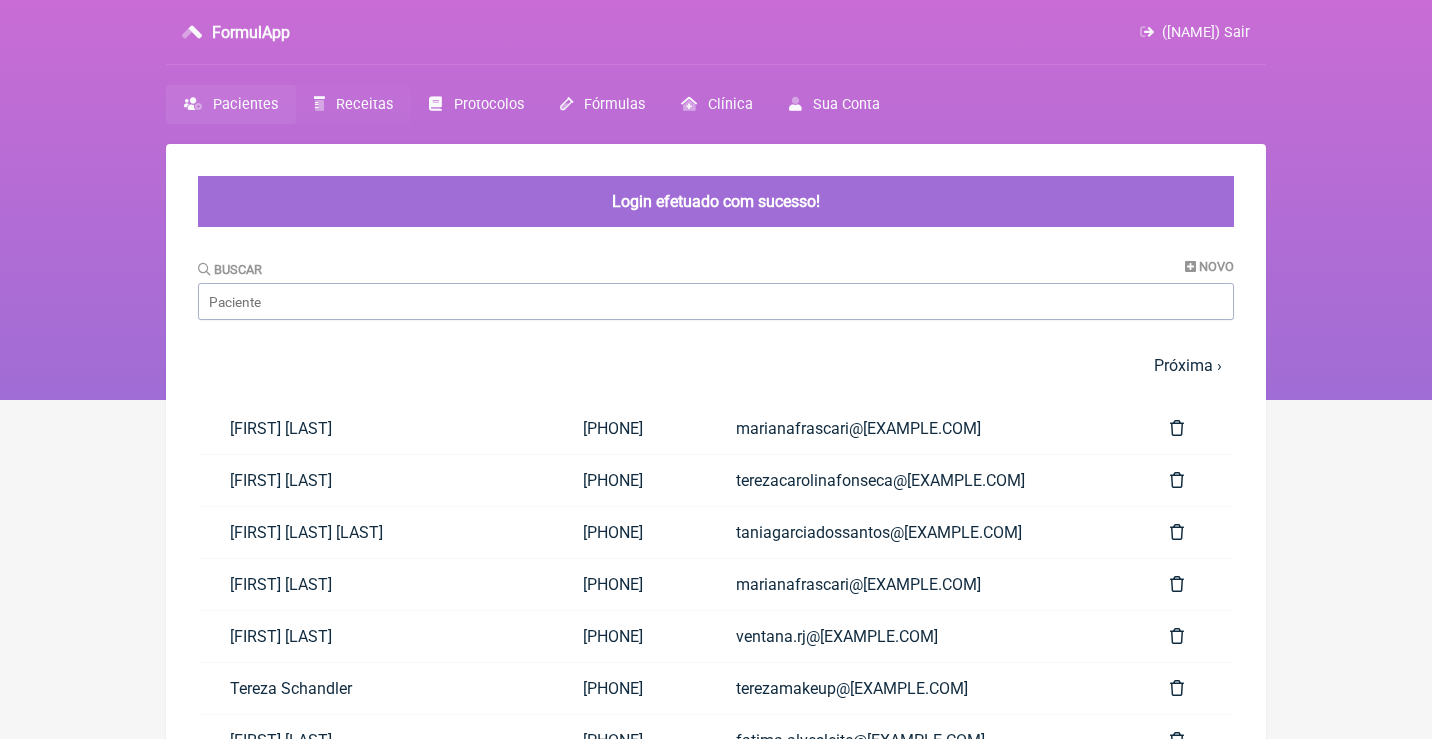 click on "Receitas" at bounding box center (364, 104) 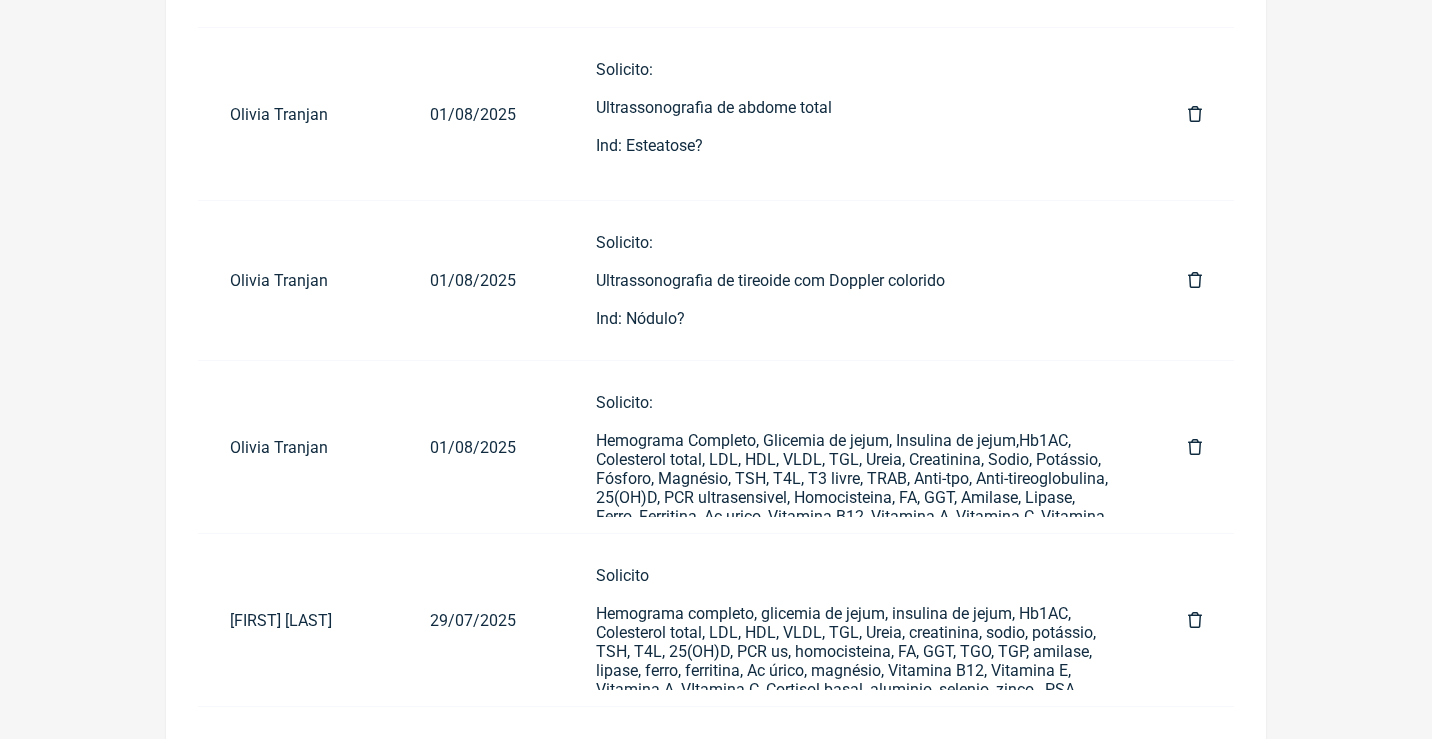 scroll, scrollTop: 833, scrollLeft: 0, axis: vertical 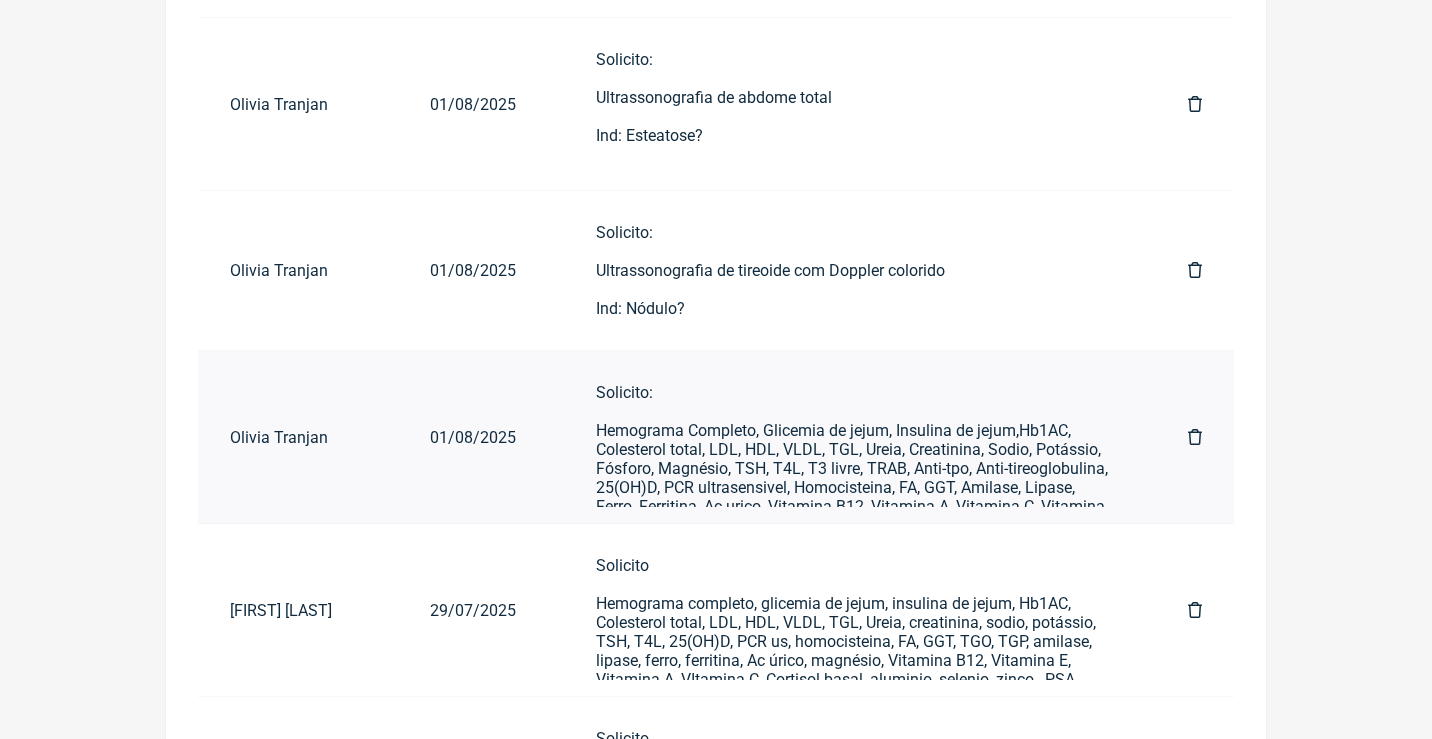 click on "Solicito: Hemograma Completo, Glicemia de jejum, Insulina de jejum,Hb1AC, Colesterol total, LDL, HDL, VLDL, TGL, Ureia, Creatinina, Sodio, Potássio, Fósforo, Magnésio, TSH, T4L, T3 livre, TRAB, Anti-tpo, Anti-tireoglobulina, 25(OH)D, PCR ultrasensivel, Homocisteina, FA, GGT, Amilase, Lipase, Ferro, Ferritina, Ac urico, Vitamina B12, Vitamina A, Vitamina C, Vitamina E, mercurio, Aluminio, Zn, Cobre, Selenio , Progesterona, LH, FSH, Testosterona total livre e biodisponivel, estradiol, estorno, SHBG, HAM" at bounding box center (852, 468) 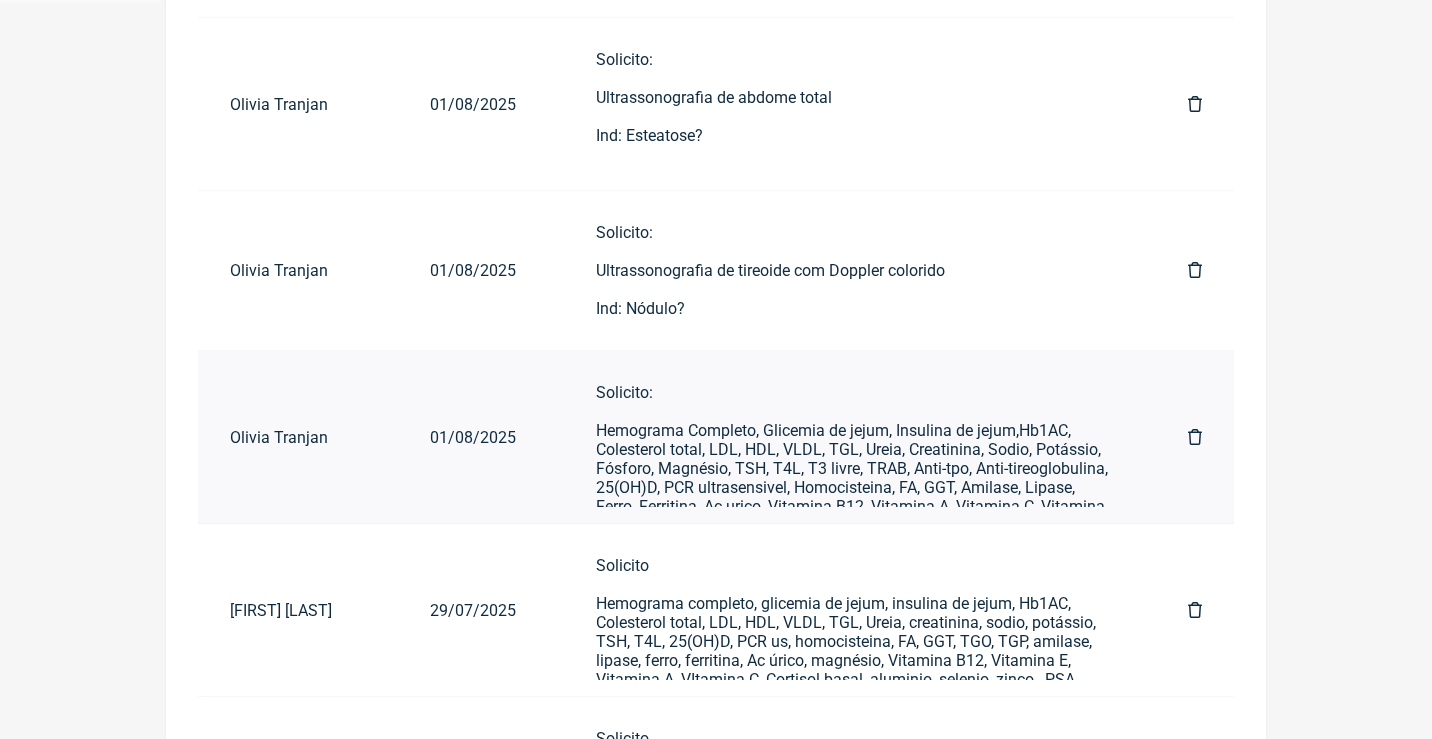 scroll, scrollTop: 0, scrollLeft: 0, axis: both 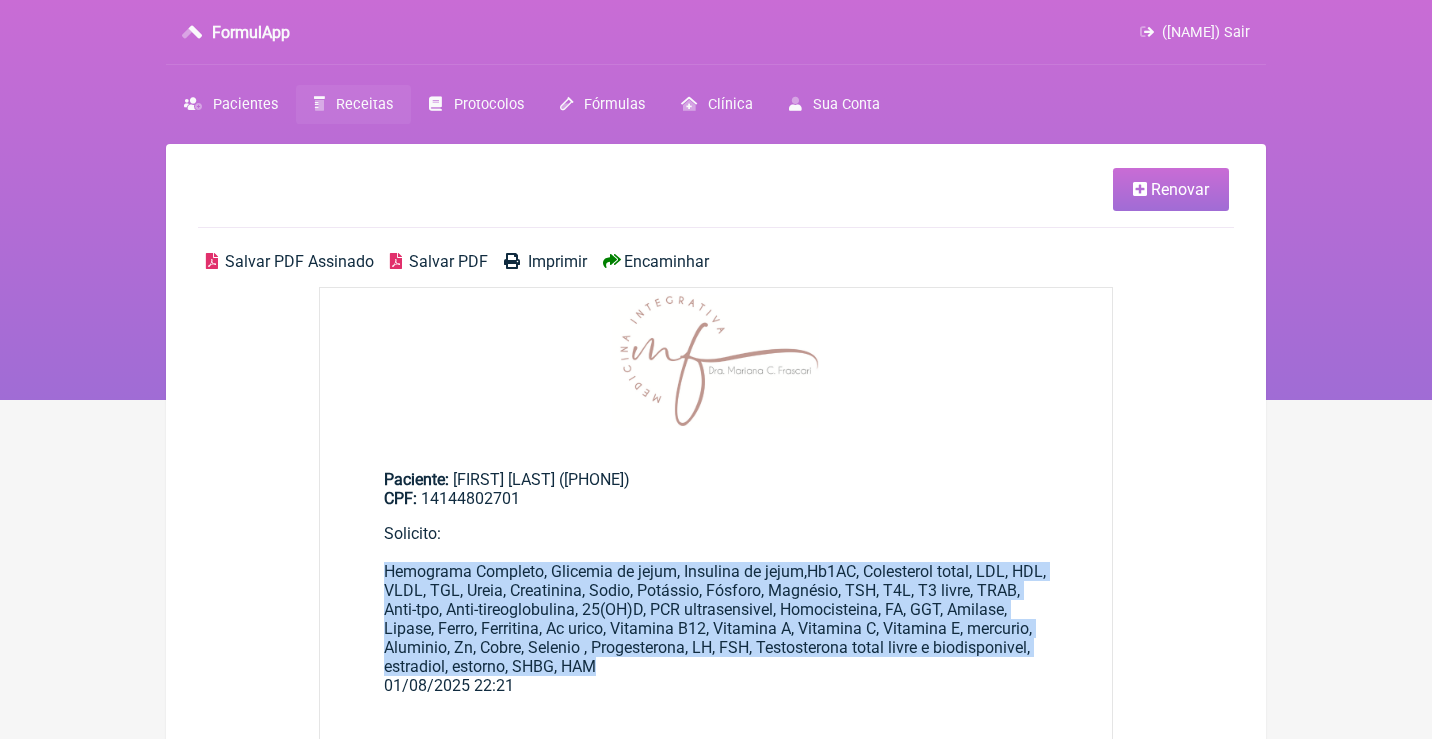 drag, startPoint x: 718, startPoint y: 651, endPoint x: 380, endPoint y: 565, distance: 348.76926 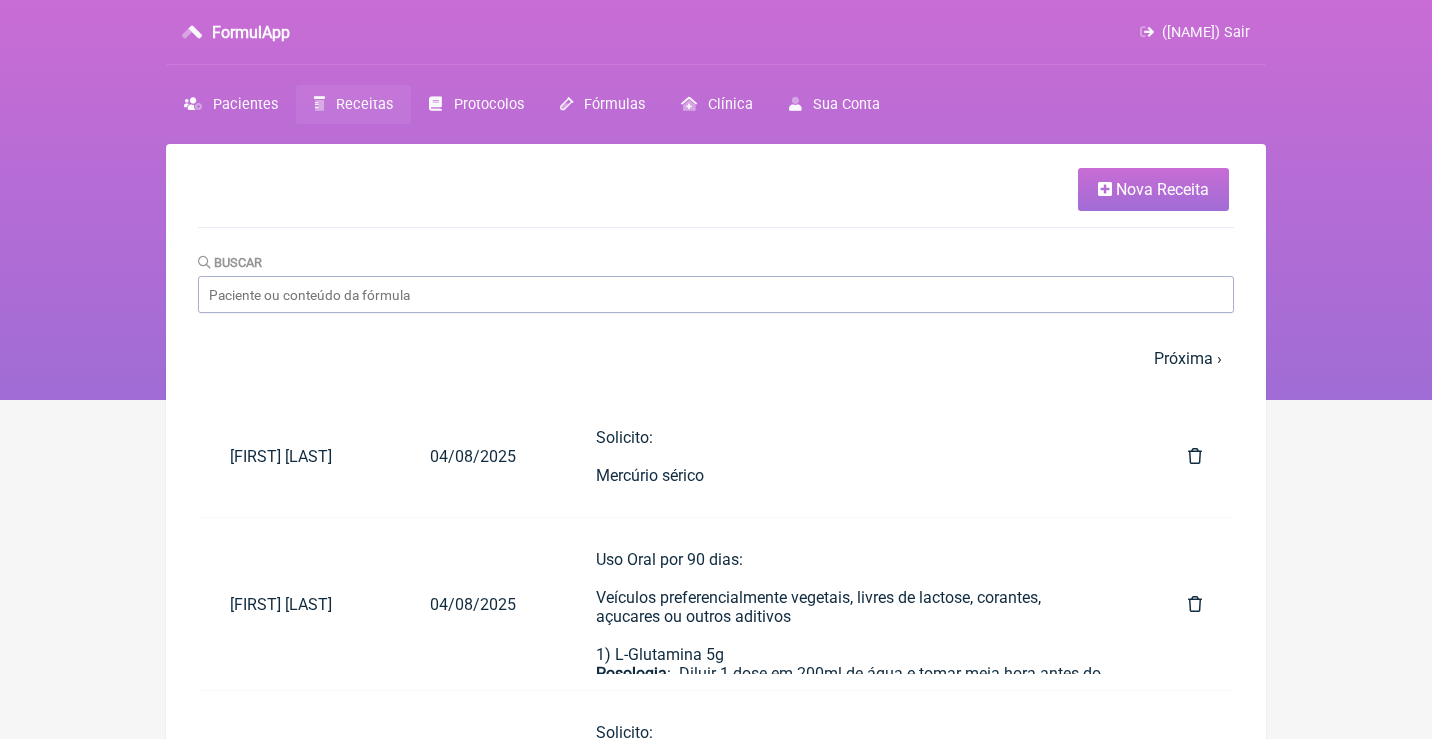 click on "Nova Receita" at bounding box center [1162, 189] 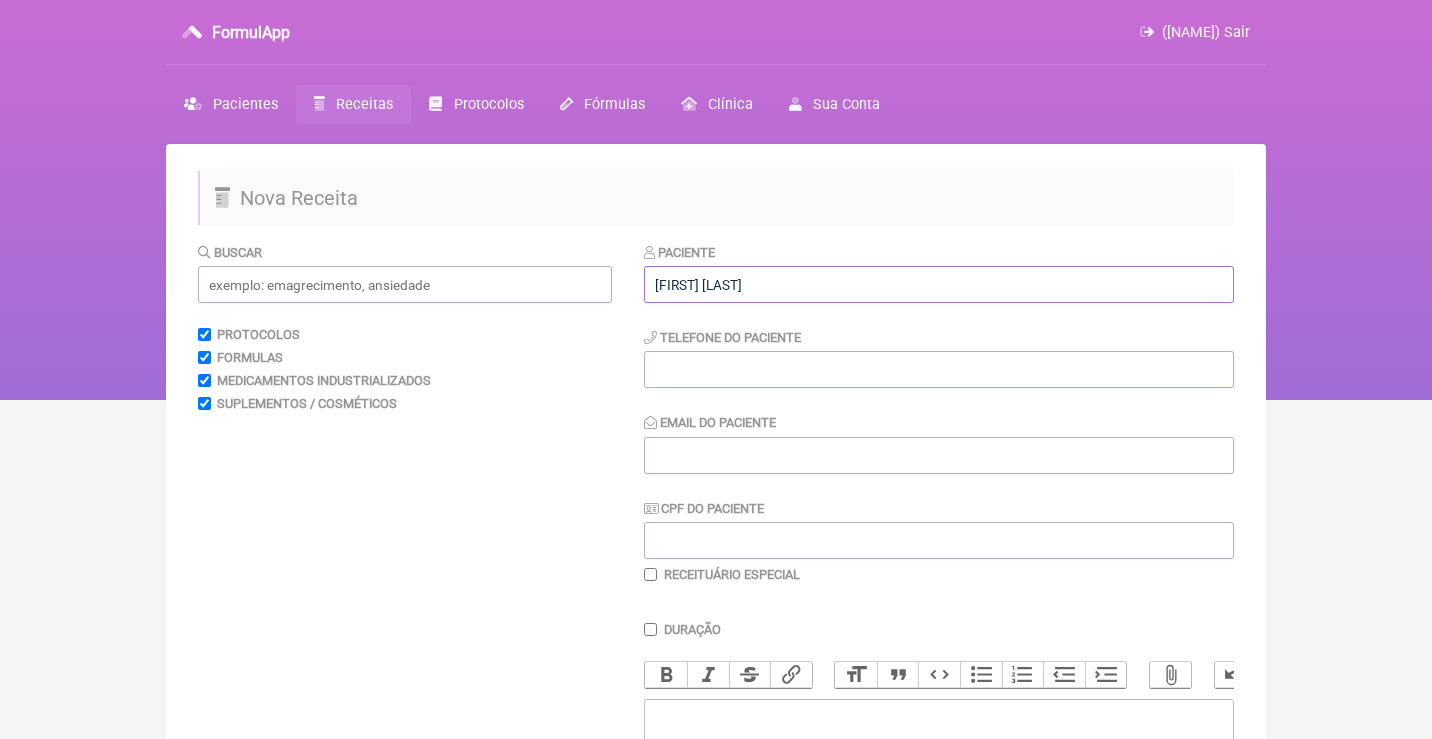 type on "Giovanna Fiorini" 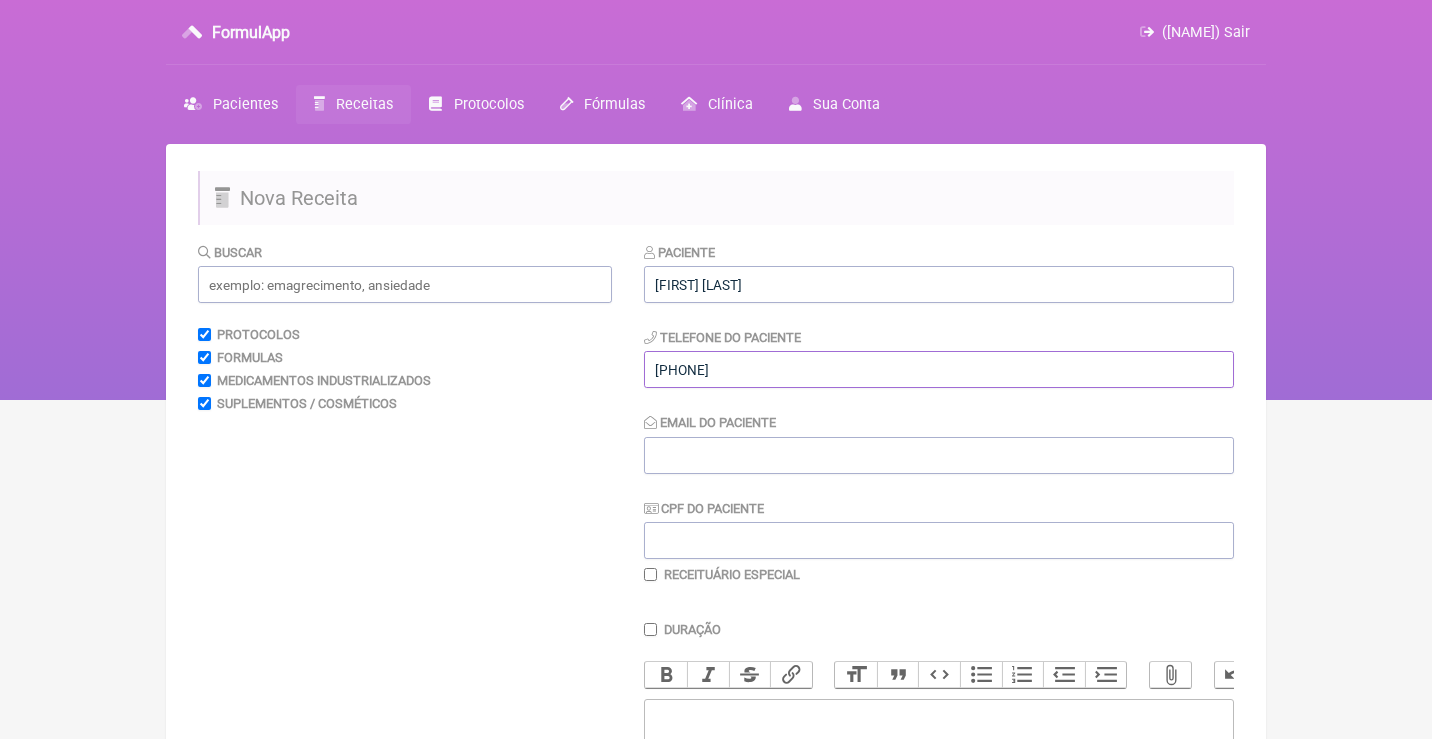 type on "11992162725" 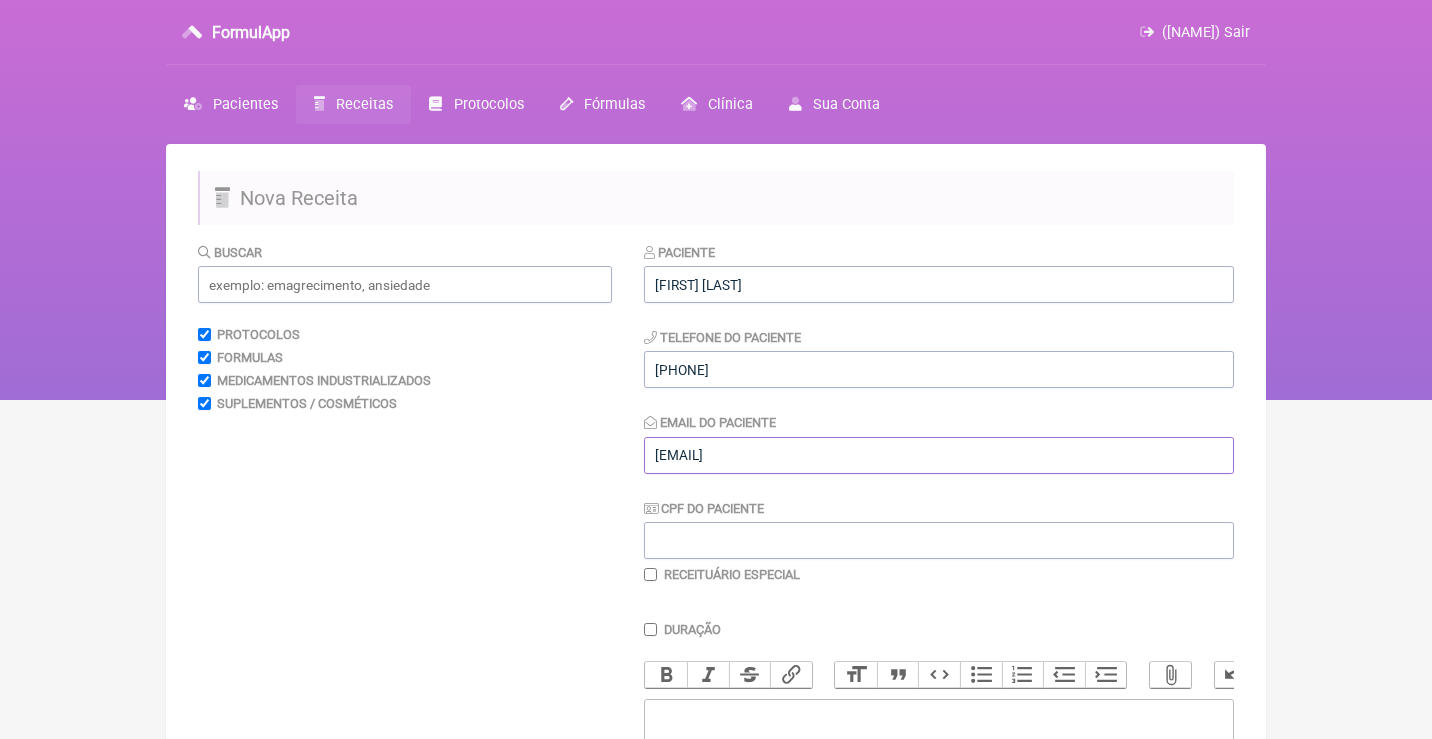 type on "giovanna.fiorini@yahoo.com.br" 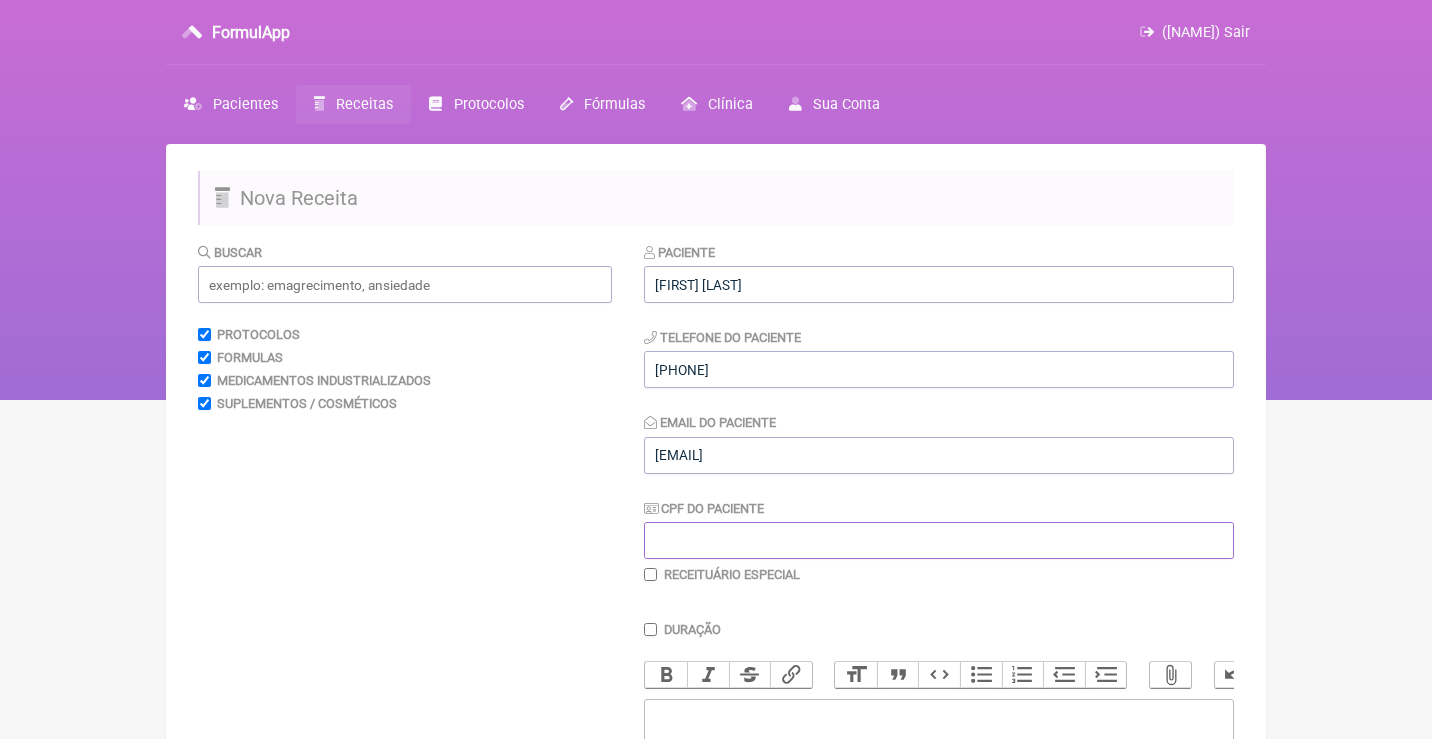 click on "CPF do Paciente" at bounding box center (939, 540) 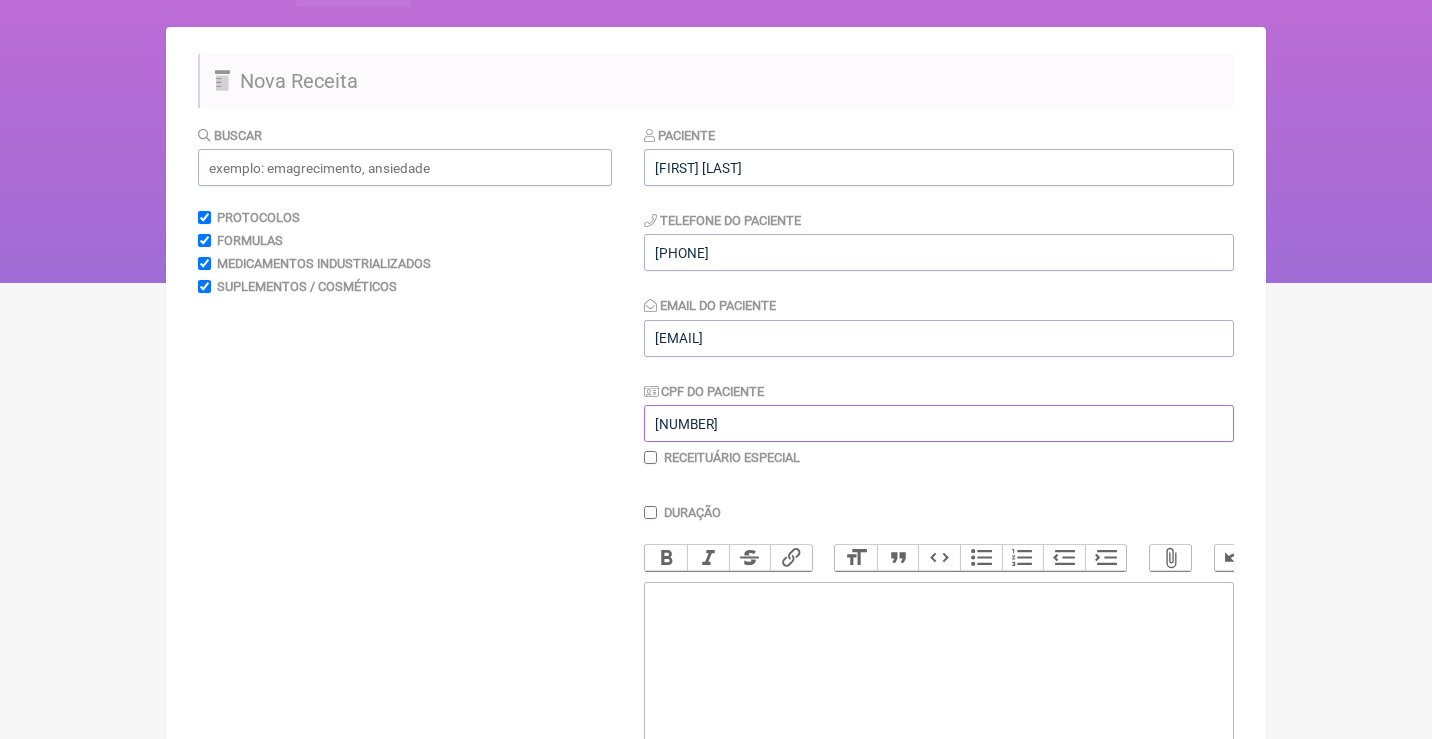 scroll, scrollTop: 133, scrollLeft: 0, axis: vertical 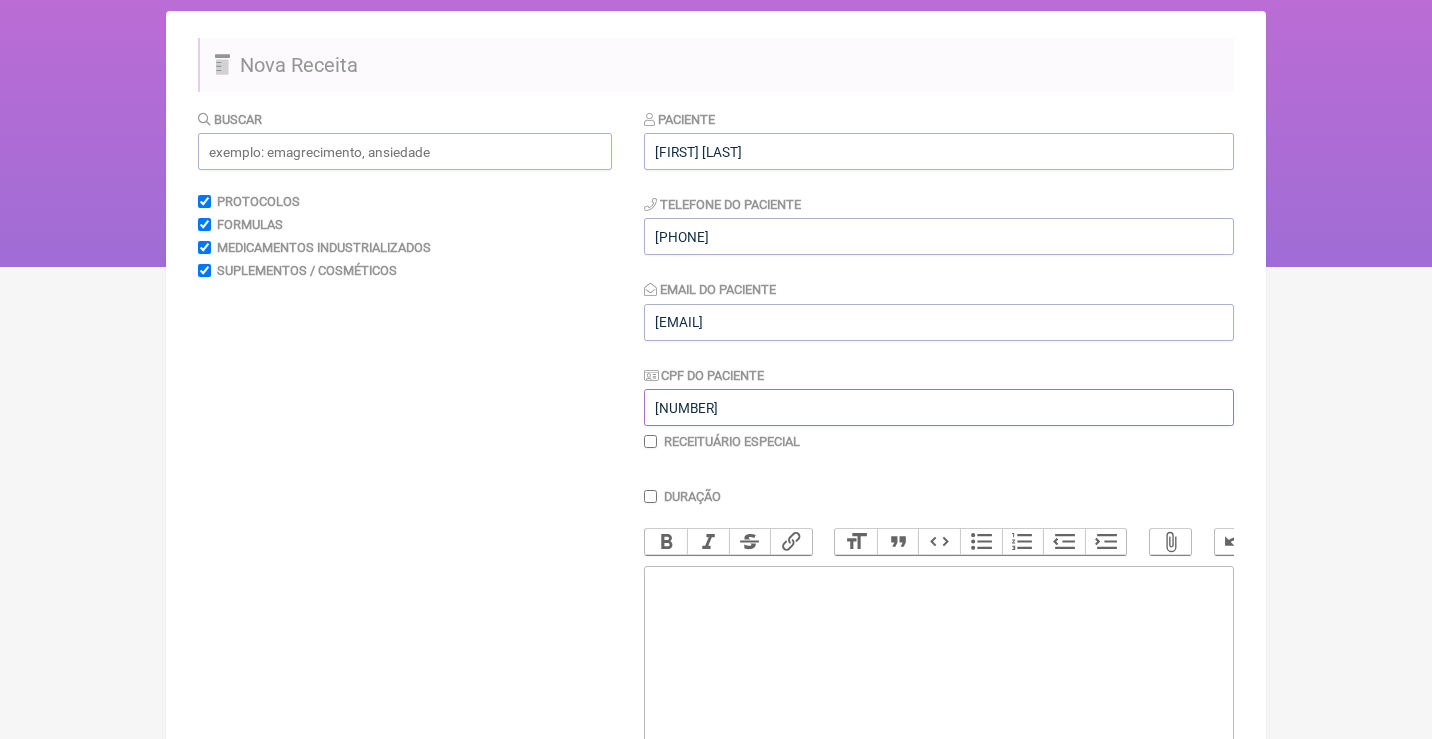 type on "14366876751" 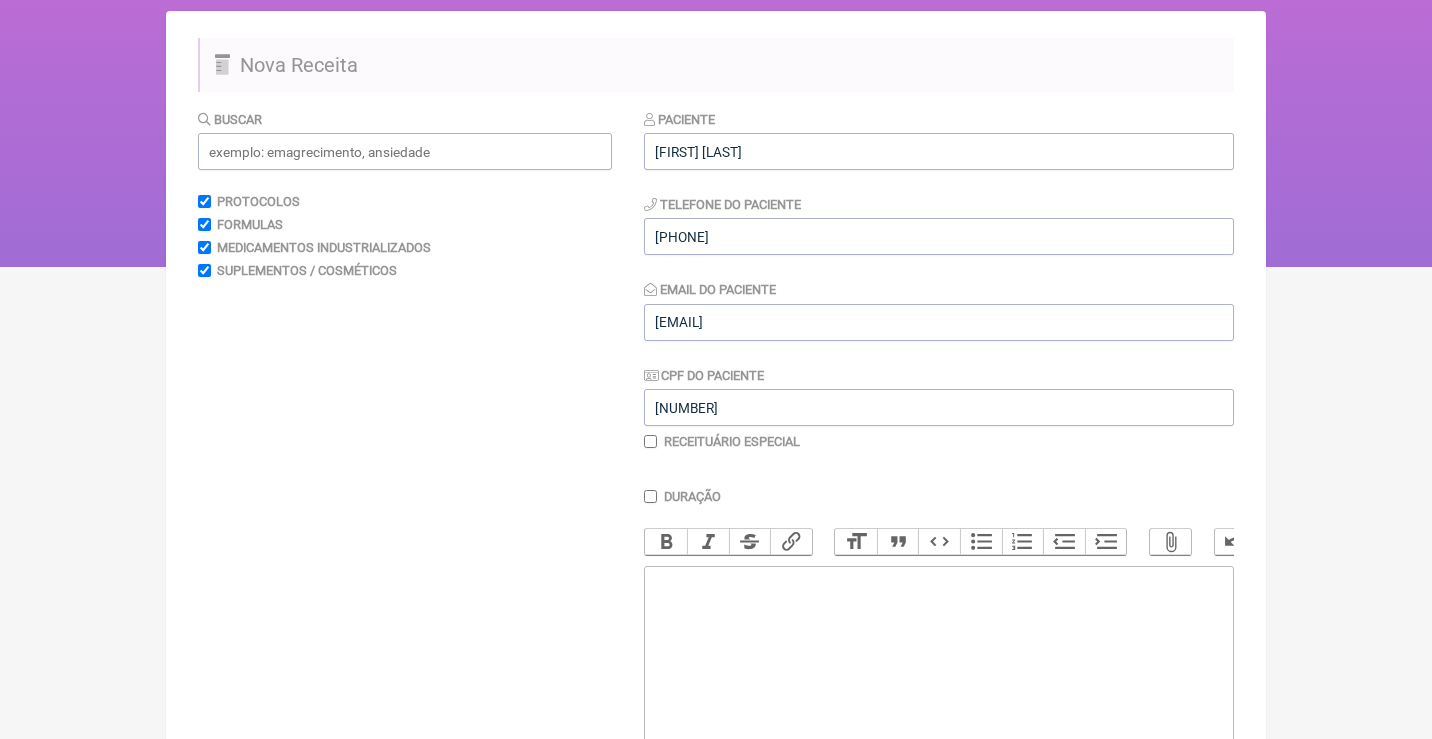click 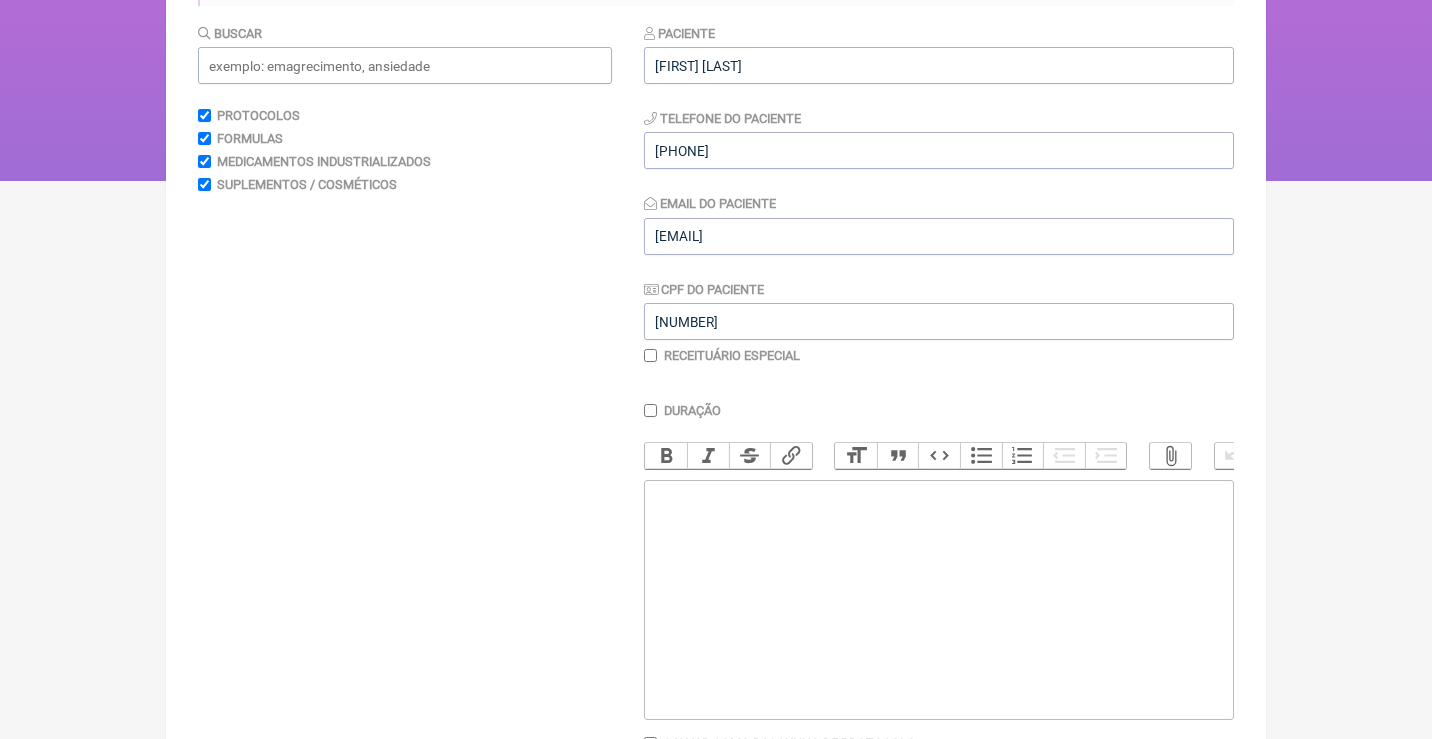 scroll, scrollTop: 223, scrollLeft: 0, axis: vertical 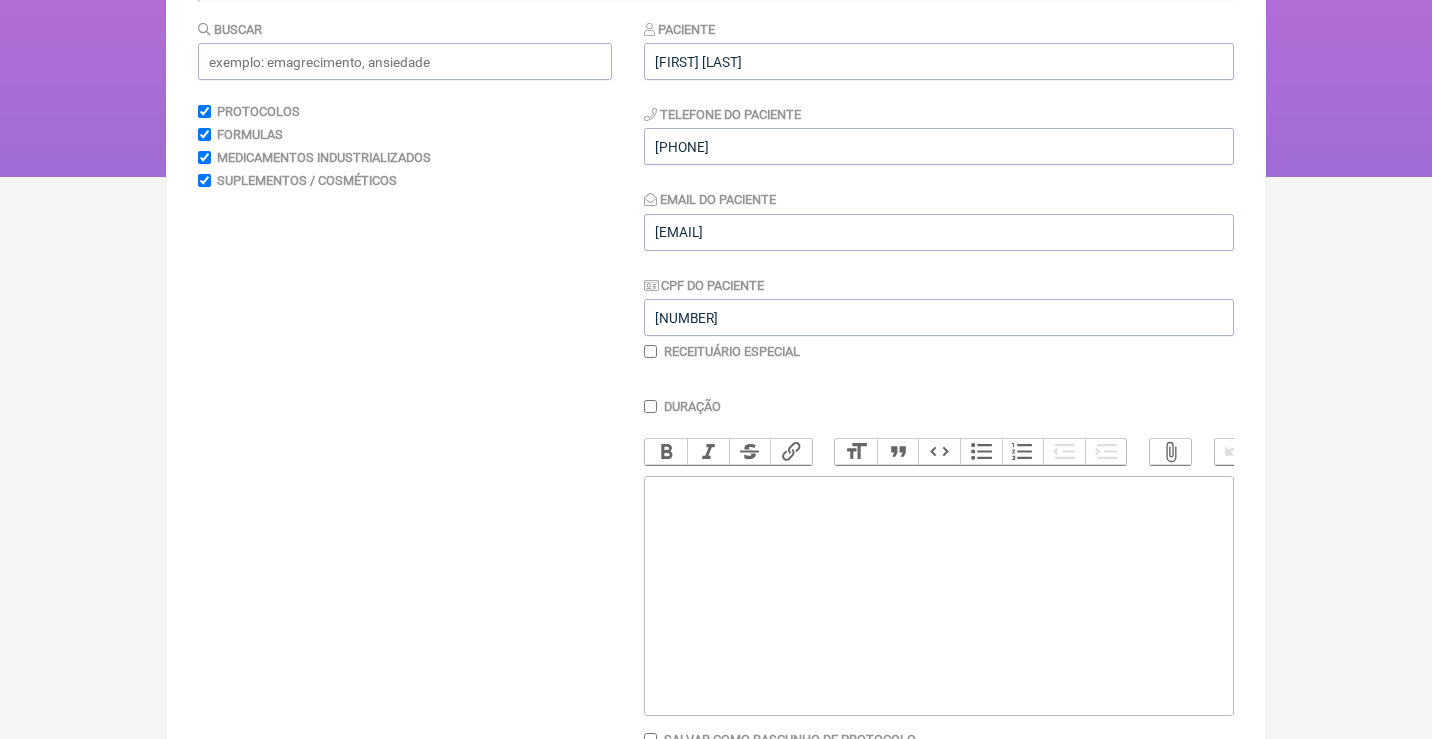 paste on "<div>Hemograma Completo, Glicemia de jejum, Insulina de jejum,Hb1AC, Colesterol total, LDL, HDL, VLDL, TGL, Ureia, Creatinina, Sodio, Potássio, Fósforo, Magnésio, TSH, T4L, T3 livre, TRAB, Anti-tpo, Anti-tireoglobulina, 25(OH)D, PCR ultrasensivel, Homocisteina, FA, GGT, Amilase, Lipase, Ferro, Ferritina, Ac urico, Vitamina B12, Vitamina A, Vitamina C, Vitamina E, mercurio, Aluminio, Zn, Cobre, Selenio , Progesterona, LH, FSH, Testosterona total livre e biodisponivel, estradiol, estorno, SHBG, HAM</div>" 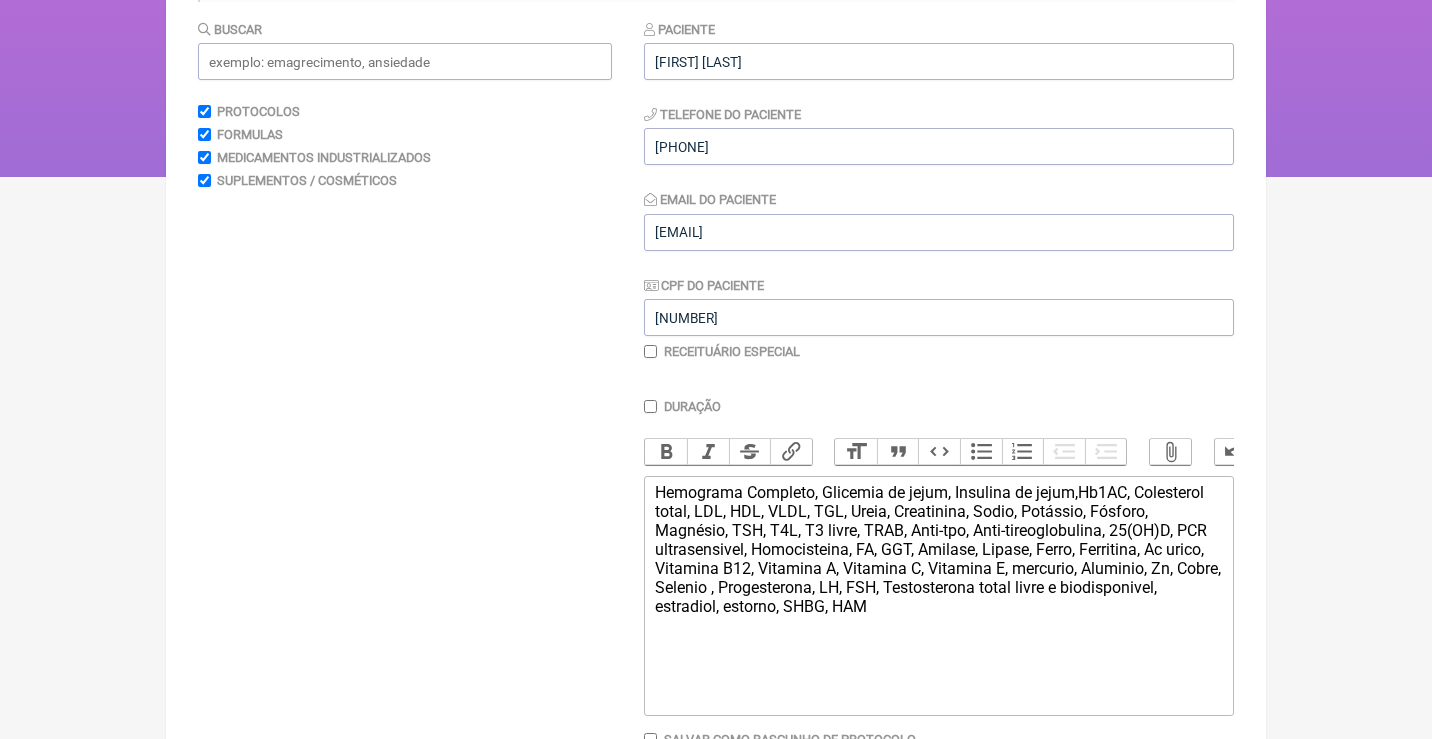 click on "Hemograma Completo, Glicemia de jejum, Insulina de jejum,Hb1AC, Colesterol total, LDL, HDL, VLDL, TGL, Ureia, Creatinina, Sodio, Potássio, Fósforo, Magnésio, TSH, T4L, T3 livre, TRAB, Anti-tpo, Anti-tireoglobulina, 25(OH)D, PCR ultrasensivel, Homocisteina, FA, GGT, Amilase, Lipase, Ferro, Ferritina, Ac urico, Vitamina B12, Vitamina A, Vitamina C, Vitamina E, mercurio, Aluminio, Zn, Cobre, Selenio , Progesterona, LH, FSH, Testosterona total livre e biodisponivel, estradiol, estorno, SHBG, HAM" 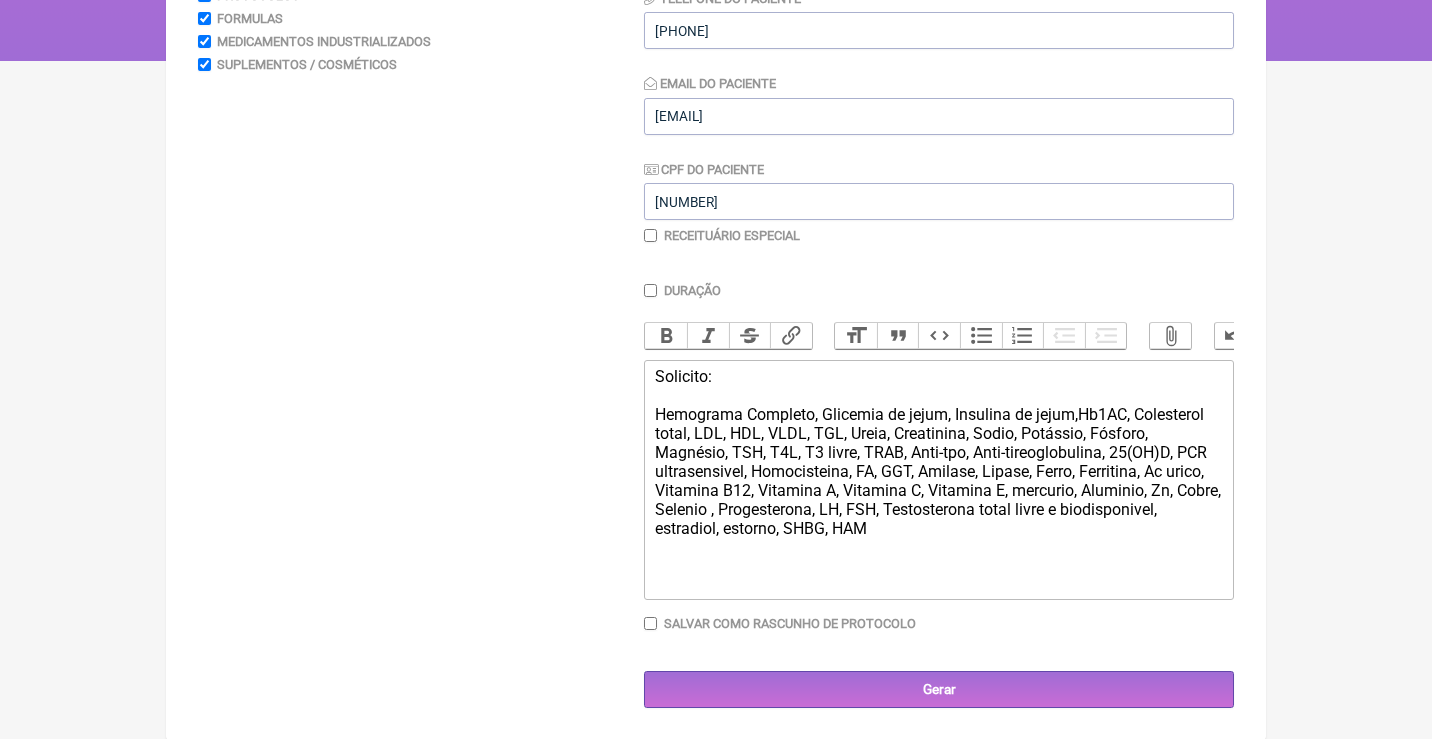 scroll, scrollTop: 338, scrollLeft: 0, axis: vertical 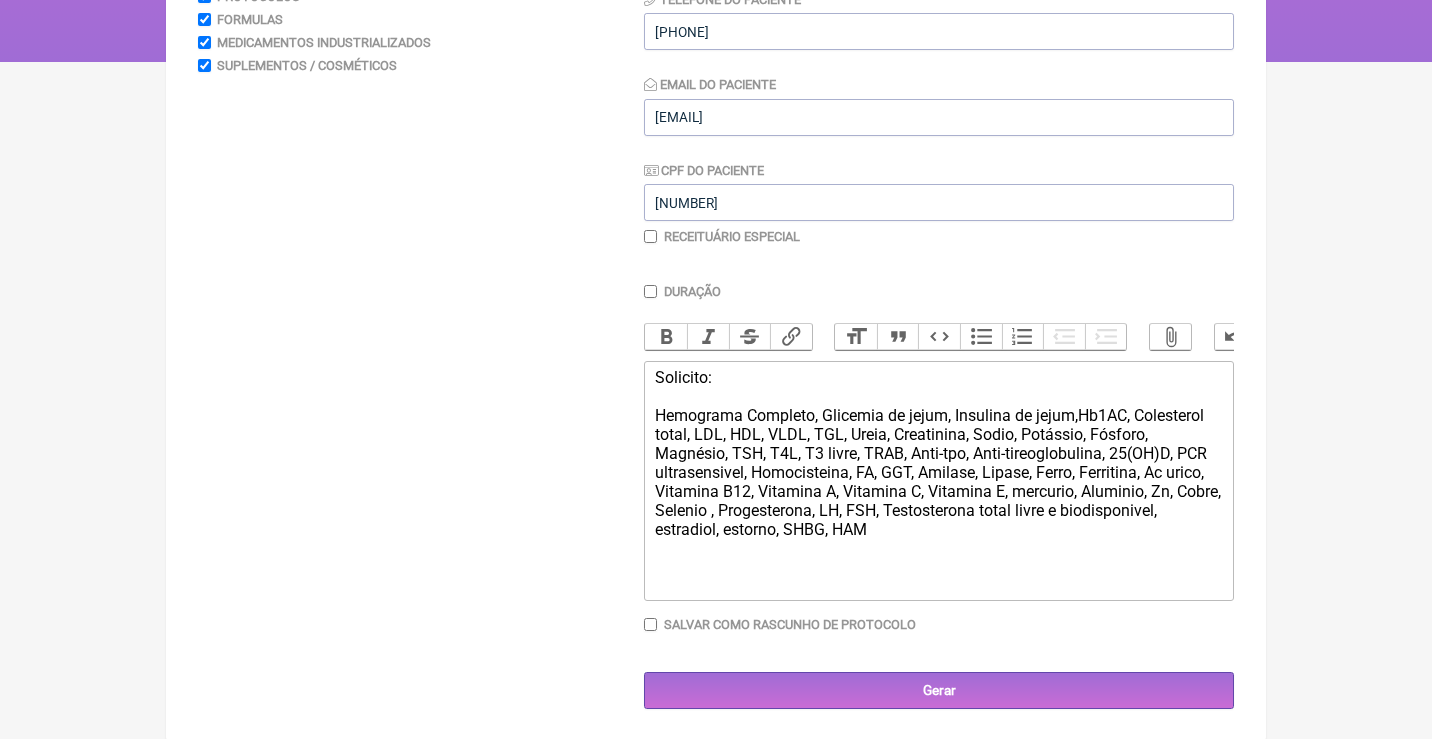 click on "Solicito: Hemograma Completo, Glicemia de jejum, Insulina de jejum,Hb1AC, Colesterol total, LDL, HDL, VLDL, TGL, Ureia, Creatinina, Sodio, Potássio, Fósforo, Magnésio, TSH, T4L, T3 livre, TRAB, Anti-tpo, Anti-tireoglobulina, 25(OH)D, PCR ultrasensivel, Homocisteina, FA, GGT, Amilase, Lipase, Ferro, Ferritina, Ac urico, Vitamina B12, Vitamina A, Vitamina C, Vitamina E, mercurio, Aluminio, Zn, Cobre, Selenio , Progesterona, LH, FSH, Testosterona total livre e biodisponivel, estradiol, estorno, SHBG, HAM" 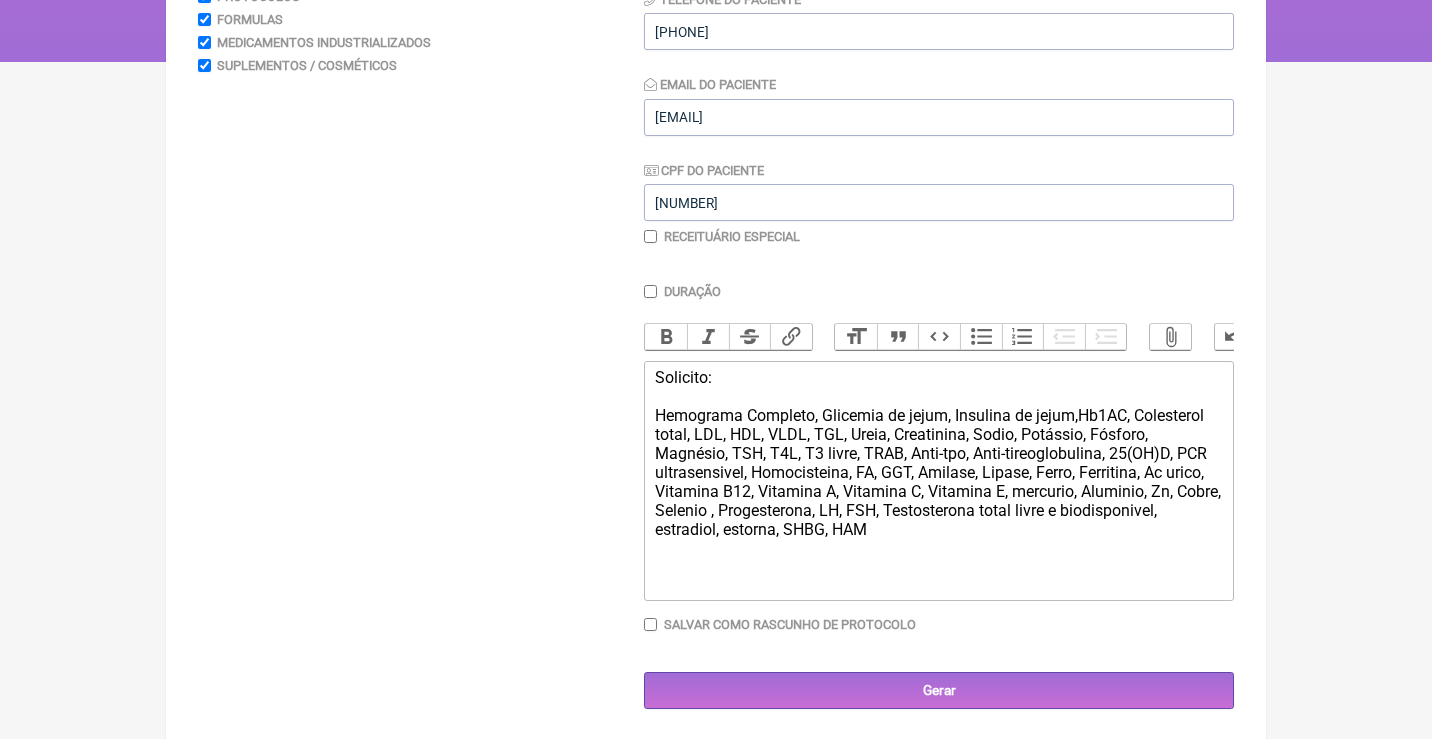 click on "Solicito: Hemograma Completo, Glicemia de jejum, Insulina de jejum,Hb1AC, Colesterol total, LDL, HDL, VLDL, TGL, Ureia, Creatinina, Sodio, Potássio, Fósforo, Magnésio, TSH, T4L, T3 livre, TRAB, Anti-tpo, Anti-tireoglobulina, 25(OH)D, PCR ultrasensivel, Homocisteina, FA, GGT, Amilase, Lipase, Ferro, Ferritina, Ac urico, Vitamina B12, Vitamina A, Vitamina C, Vitamina E, mercurio, Aluminio, Zn, Cobre, Selenio , Progesterona, LH, FSH, Testosterona total livre e biodisponivel, estradiol, estorna, SHBG, HAM" 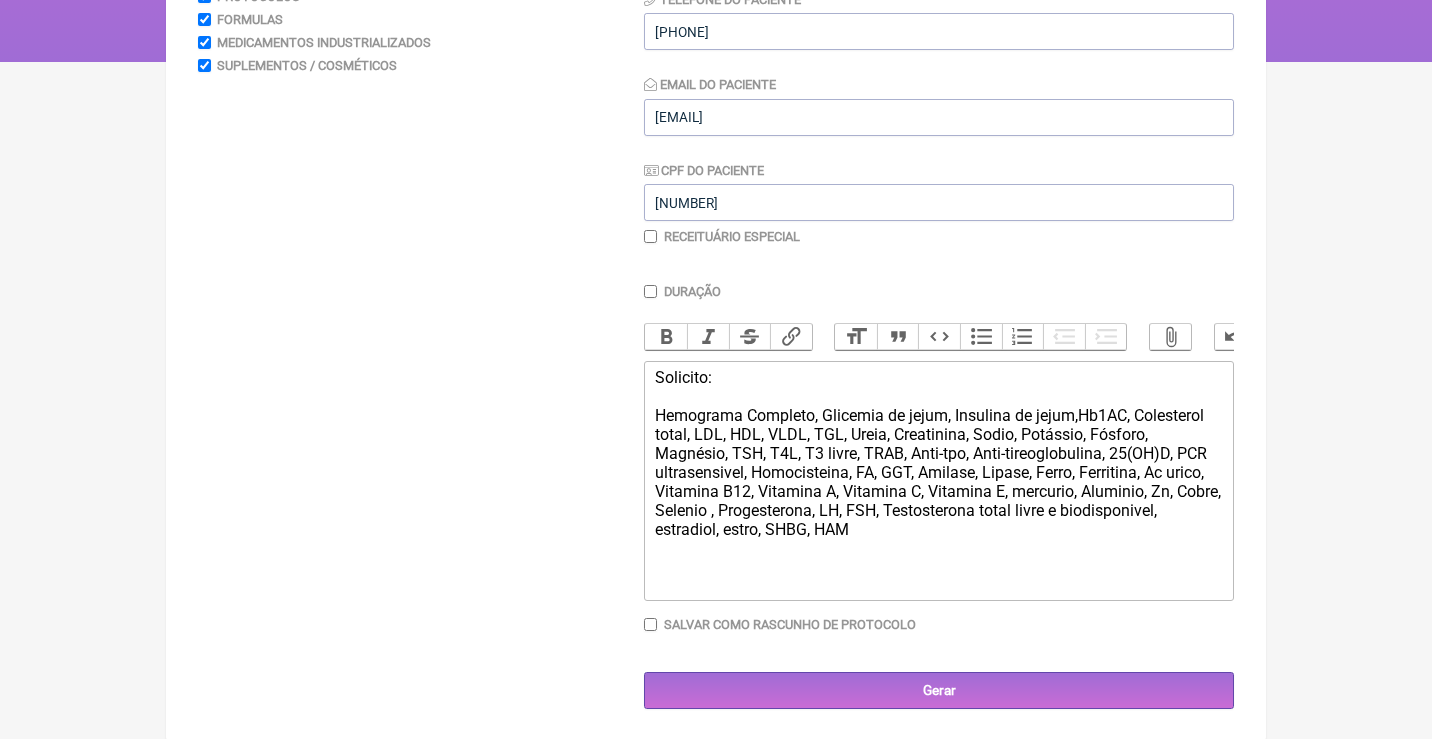 type on "<div>Solicito:<br><br>Hemograma Completo, Glicemia de jejum, Insulina de jejum,Hb1AC, Colesterol total, LDL, HDL, VLDL, TGL, Ureia, Creatinina, Sodio, Potássio, Fósforo, Magnésio, TSH, T4L, T3 livre, TRAB, Anti-tpo, Anti-tireoglobulina, 25(OH)D, PCR ultrasensivel, Homocisteina, FA, GGT, Amilase, Lipase, Ferro, Ferritina, Ac urico, Vitamina B12, Vitamina A, Vitamina C, Vitamina E, mercurio, Aluminio, Zn, Cobre, Selenio , Progesterona, LH, FSH, Testosterona total livre e biodisponivel, estradiol, estrona, SHBG, HAM</div>" 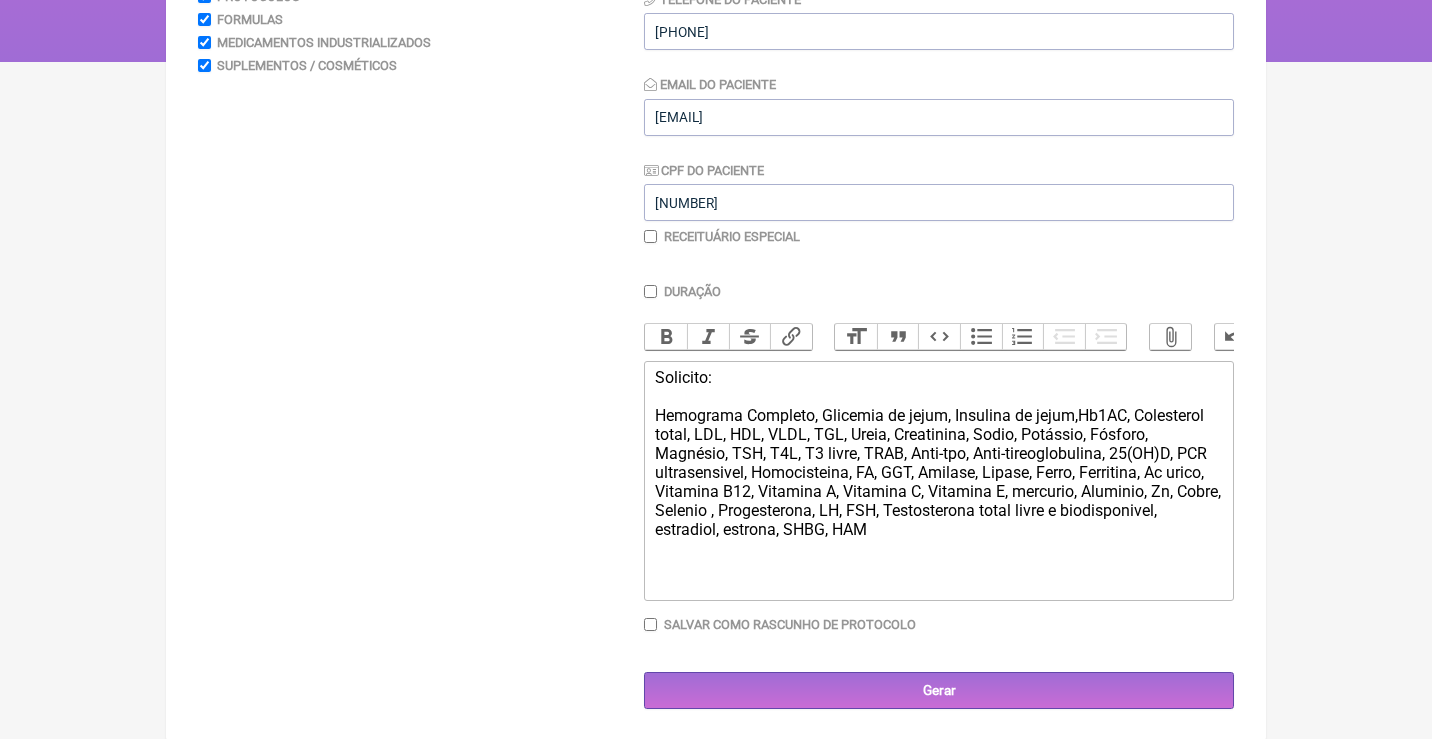 click on "Solicito: Hemograma Completo, Glicemia de jejum, Insulina de jejum,Hb1AC, Colesterol total, LDL, HDL, VLDL, TGL, Ureia, Creatinina, Sodio, Potássio, Fósforo, Magnésio, TSH, T4L, T3 livre, TRAB, Anti-tpo, Anti-tireoglobulina, 25(OH)D, PCR ultrasensivel, Homocisteina, FA, GGT, Amilase, Lipase, Ferro, Ferritina, Ac urico, Vitamina B12, Vitamina A, Vitamina C, Vitamina E, mercurio, Aluminio, Zn, Cobre, Selenio , Progesterona, LH, FSH, Testosterona total livre e biodisponivel, estradiol, estrona, SHBG, HAM" 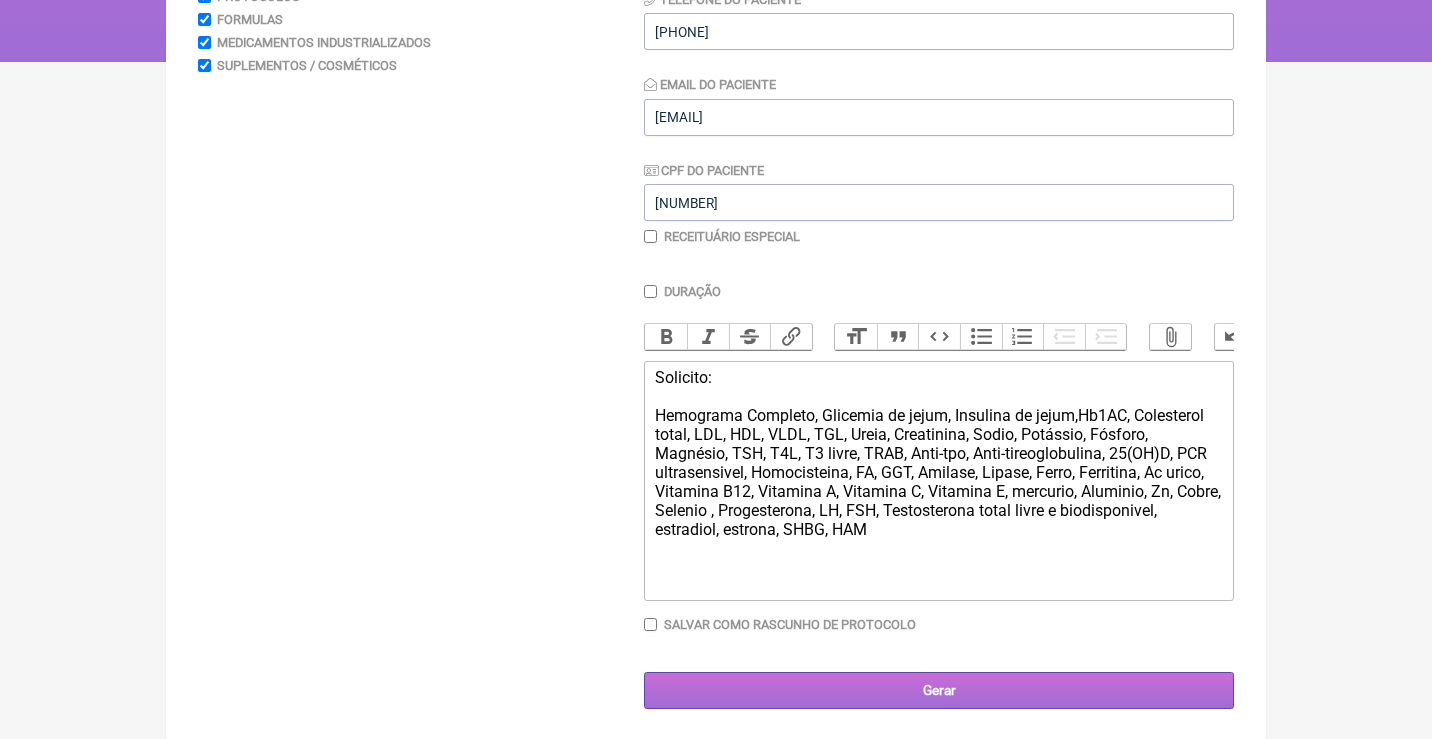 click on "Gerar" at bounding box center [939, 690] 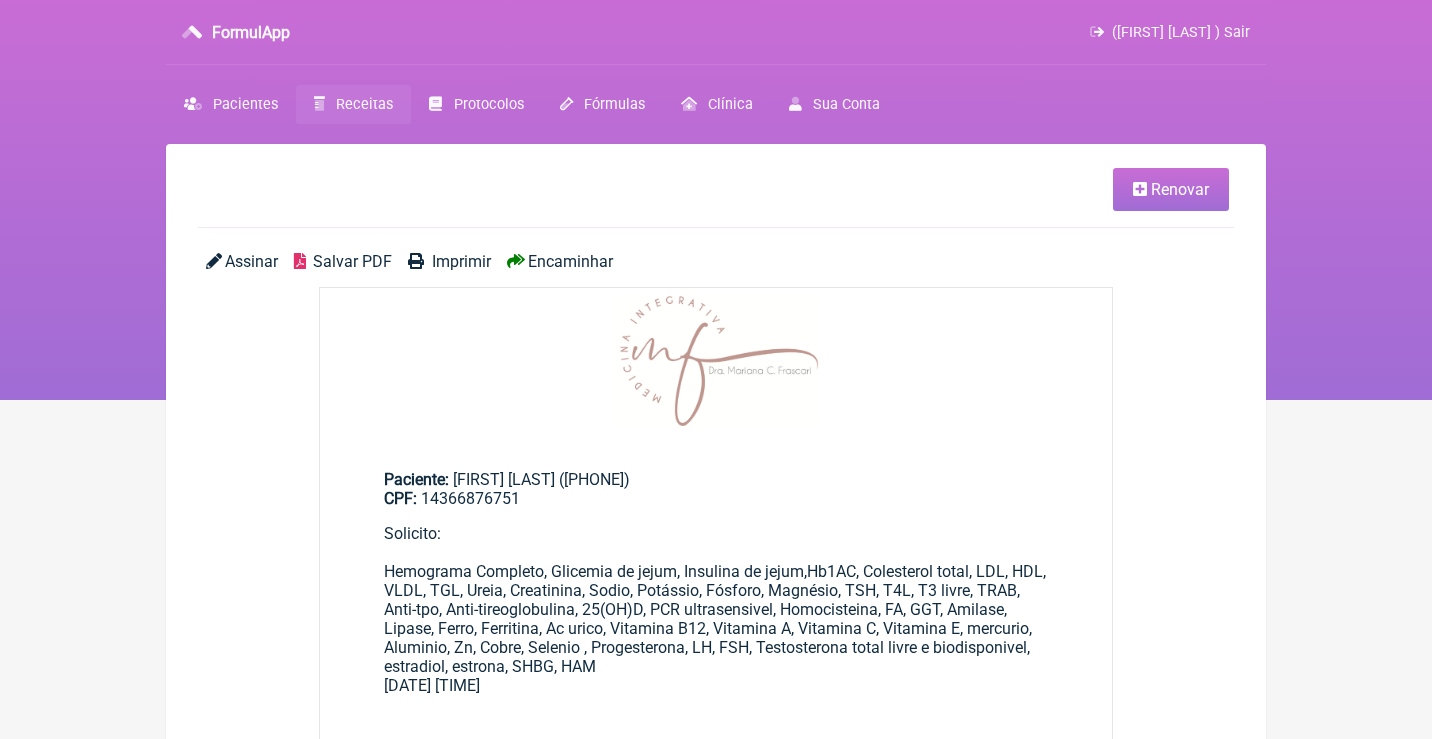 scroll, scrollTop: 0, scrollLeft: 0, axis: both 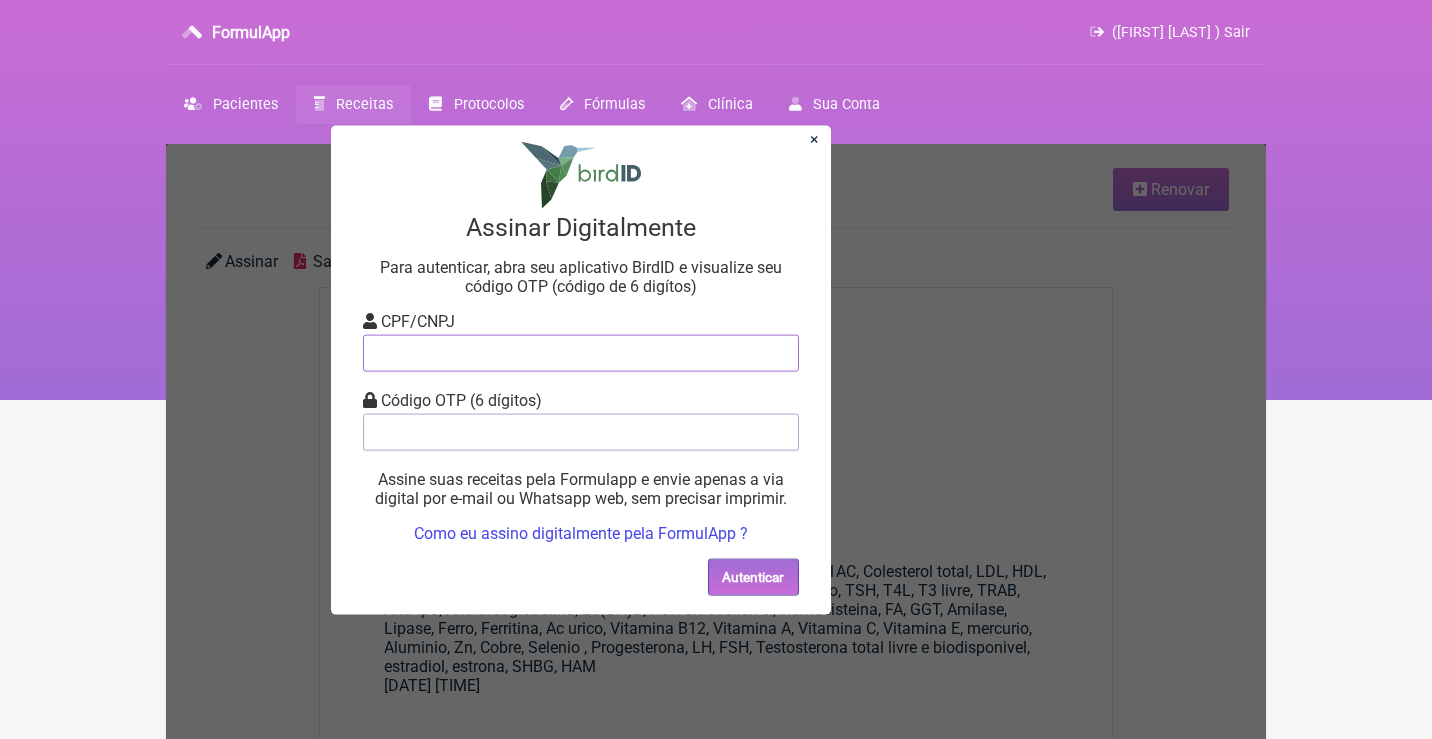 click at bounding box center [581, 352] 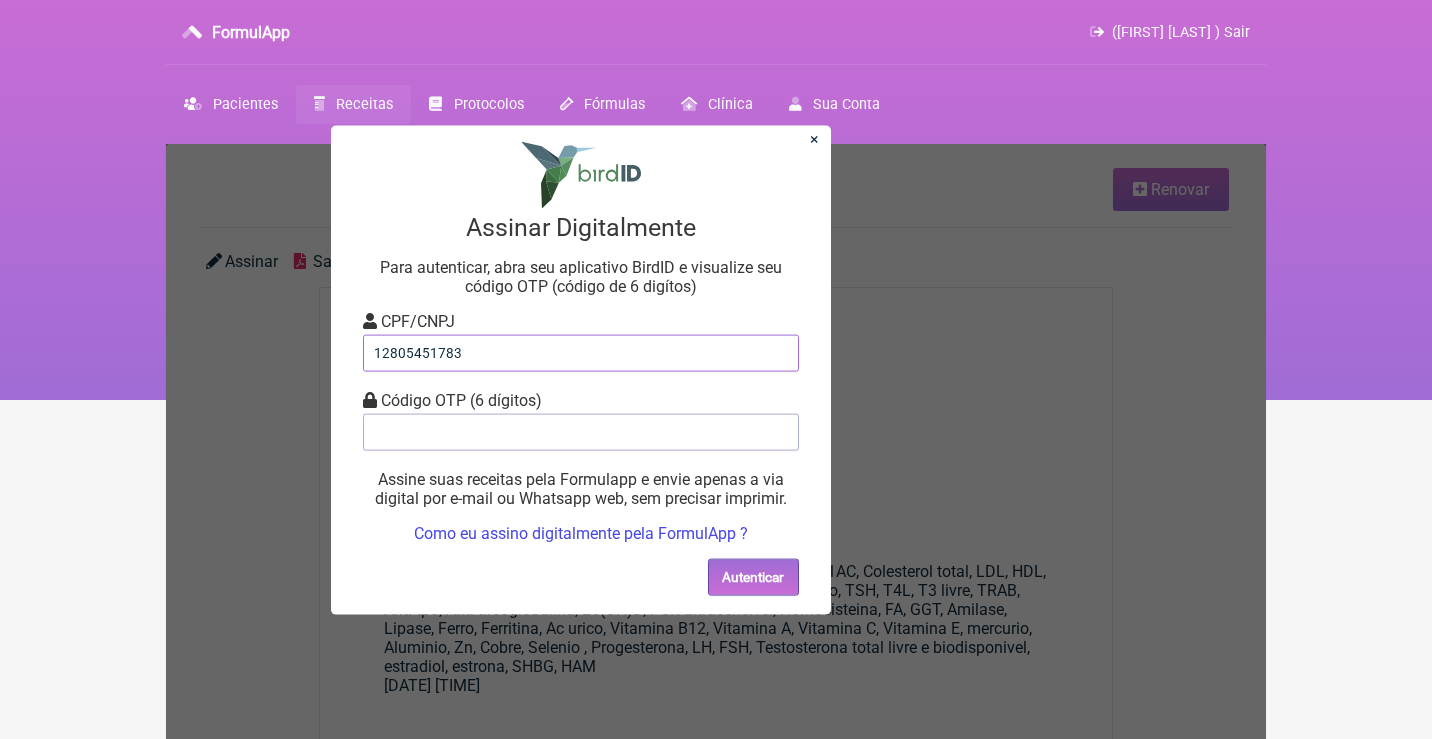 type on "12805451783" 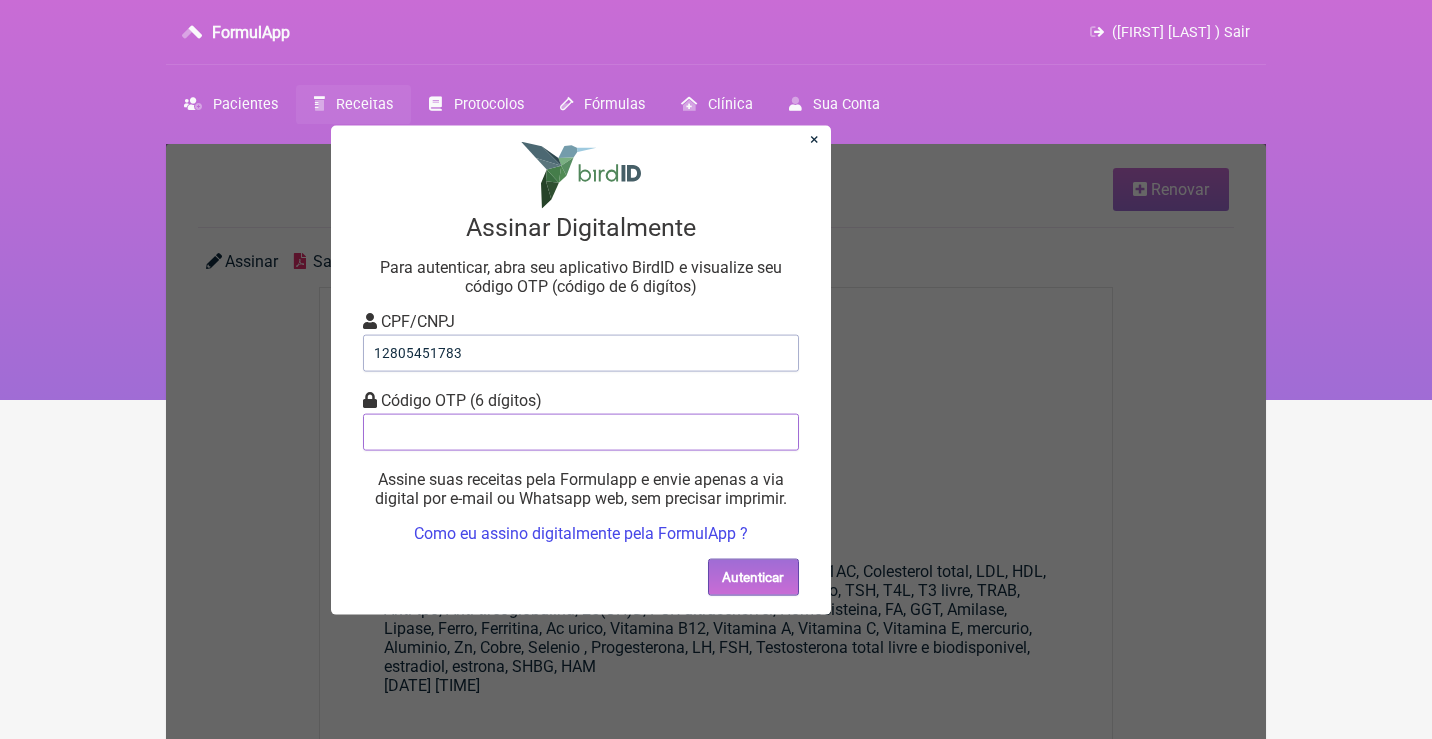 click at bounding box center [581, 431] 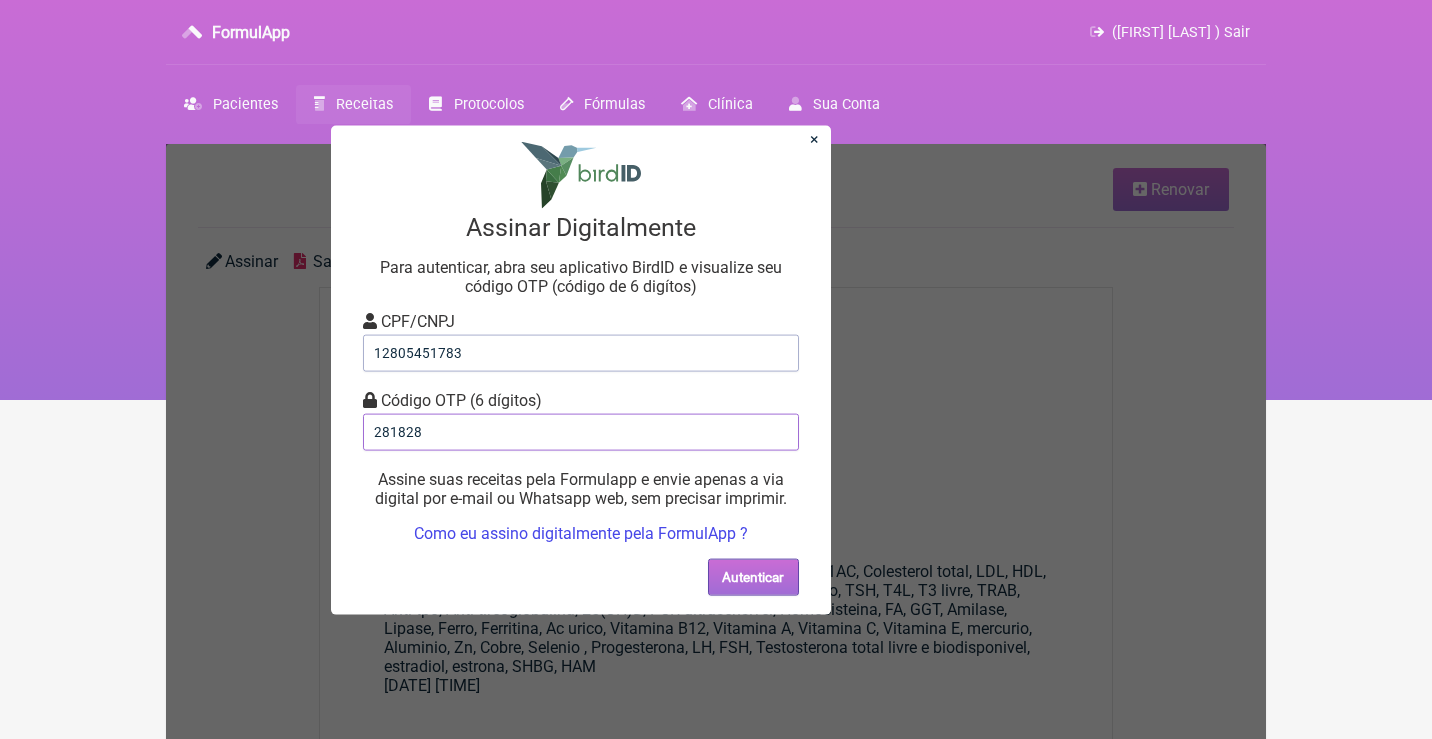 type on "281828" 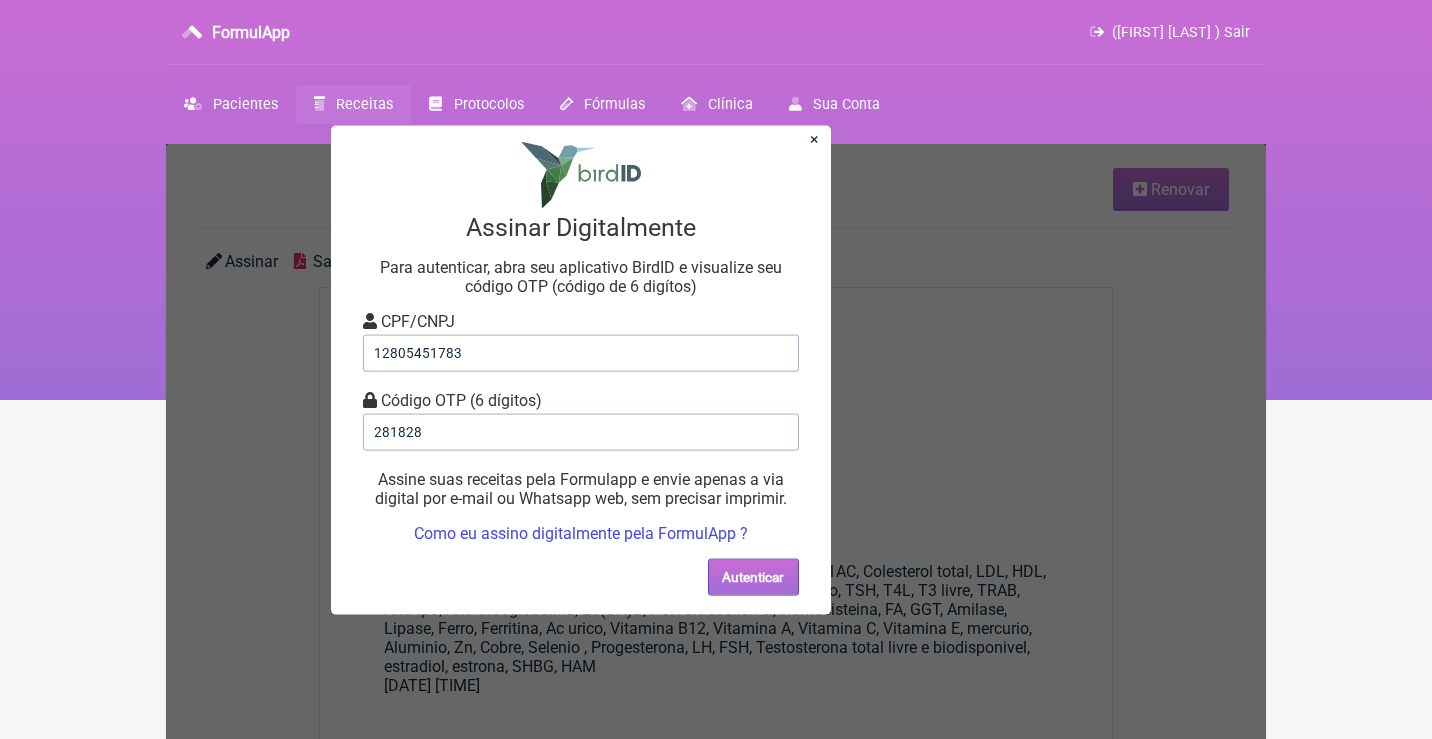 click on "Autenticar" at bounding box center [753, 576] 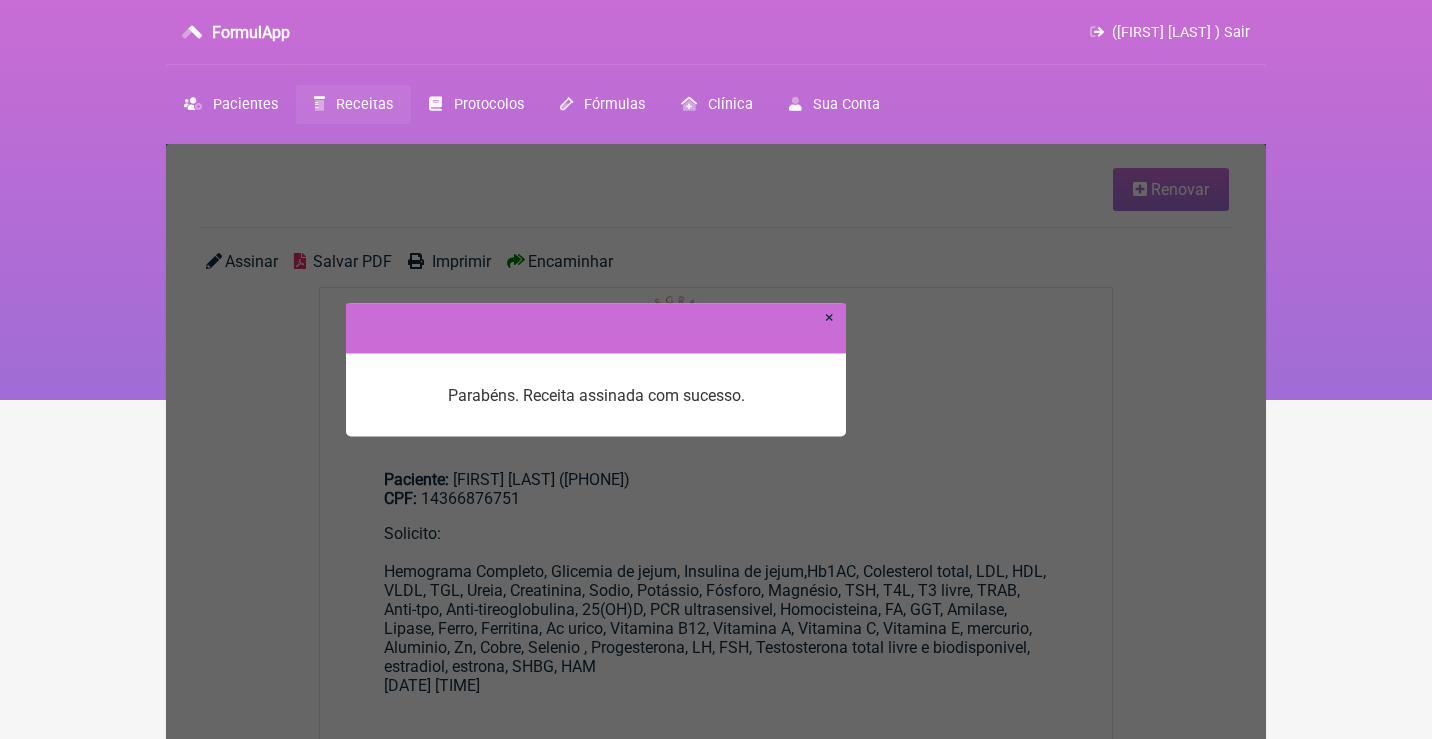 click on "×" at bounding box center [829, 316] 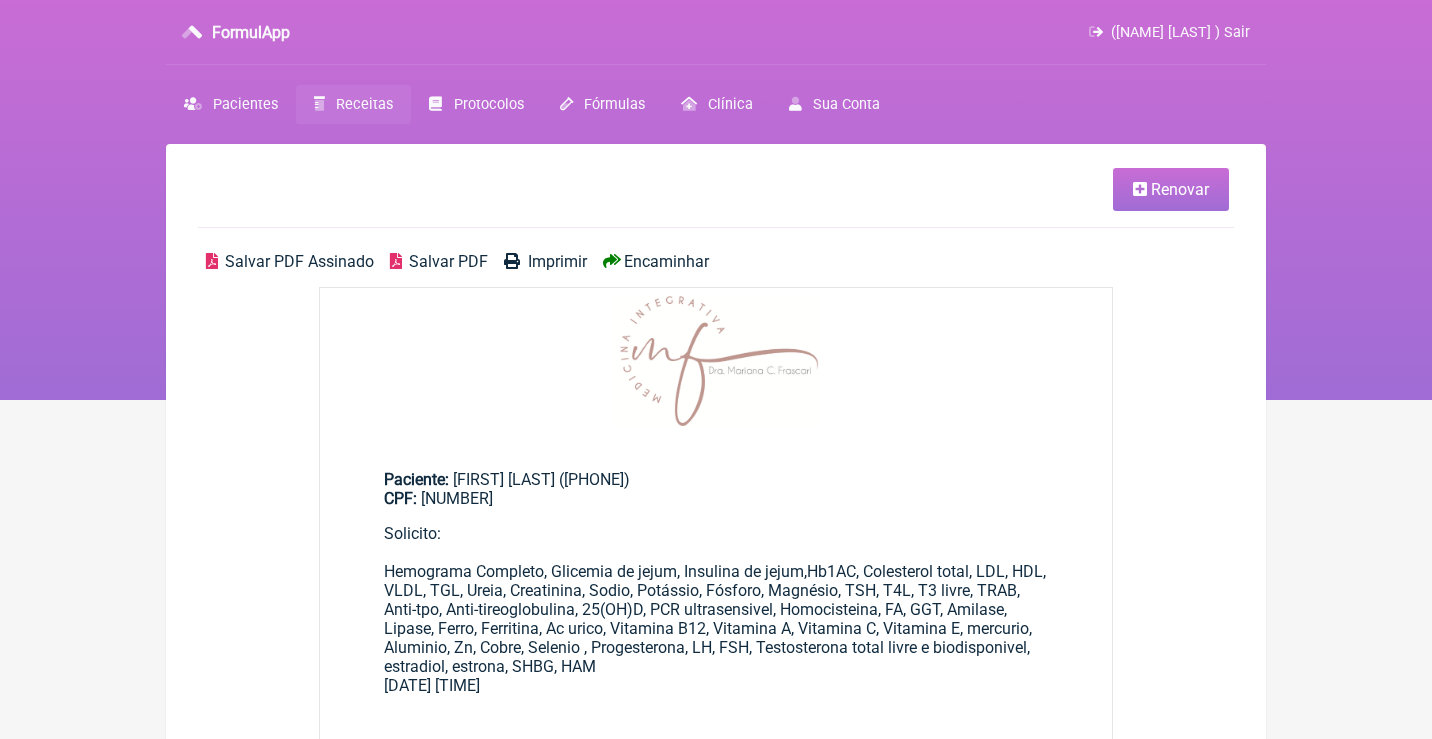 scroll, scrollTop: 0, scrollLeft: 0, axis: both 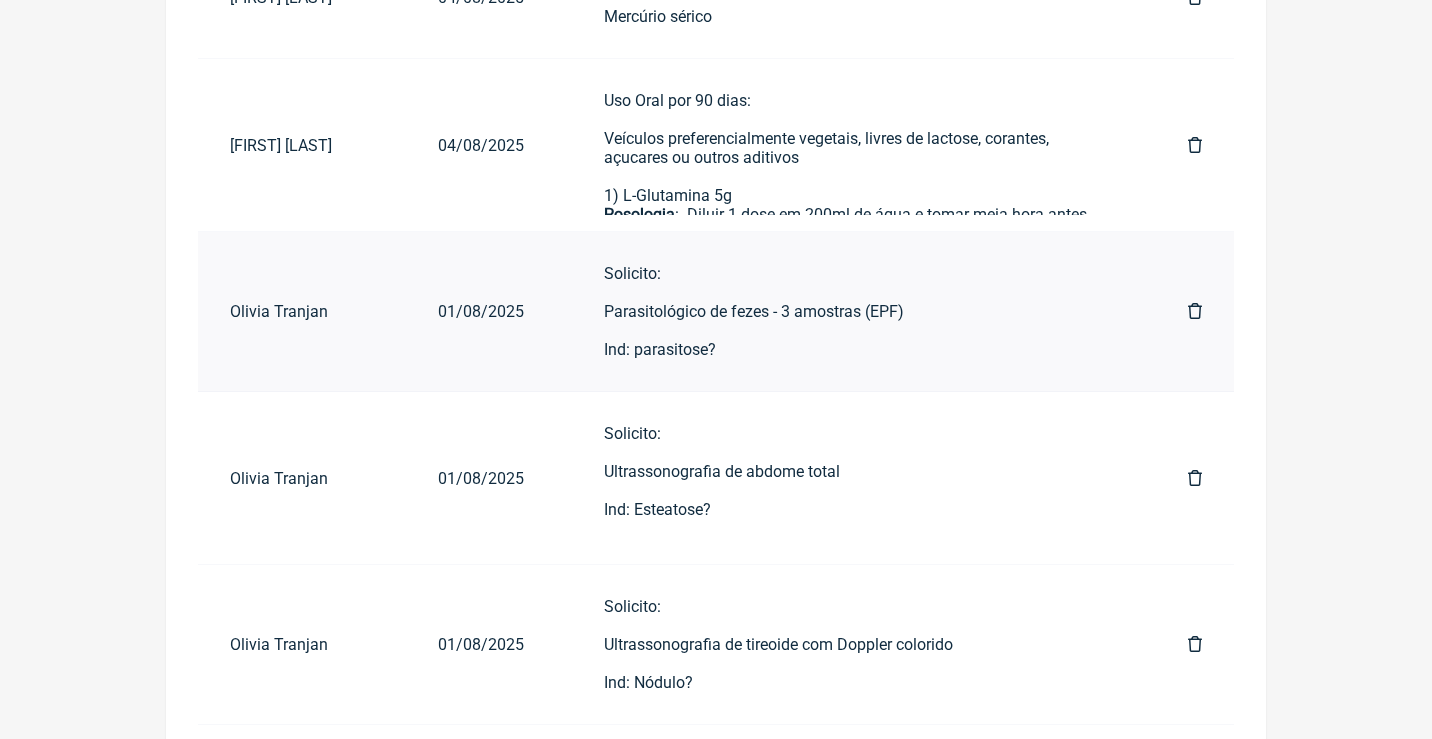 click on "Solicito: Parasitológico de fezes - 3 amostras (EPF) Ind: parasitose?" at bounding box center (856, 311) 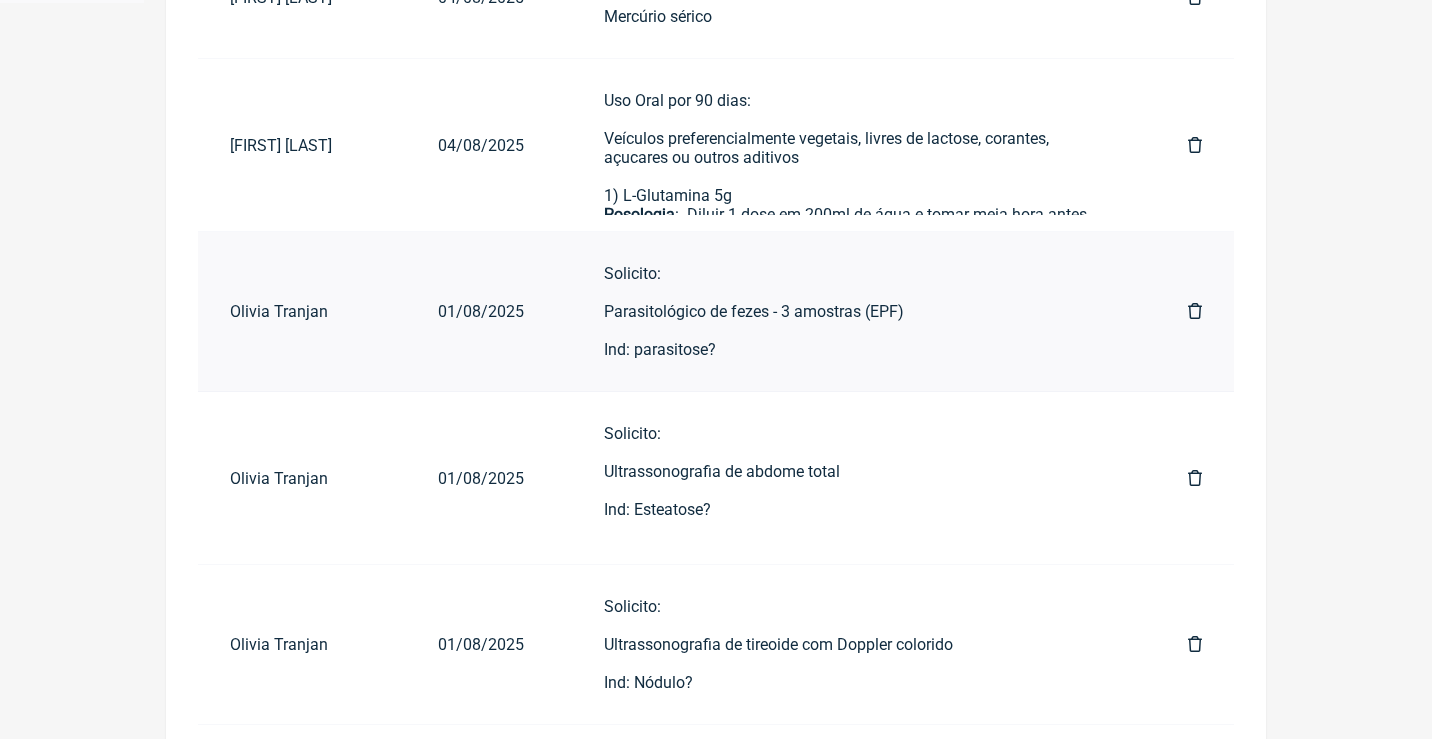 scroll, scrollTop: 0, scrollLeft: 0, axis: both 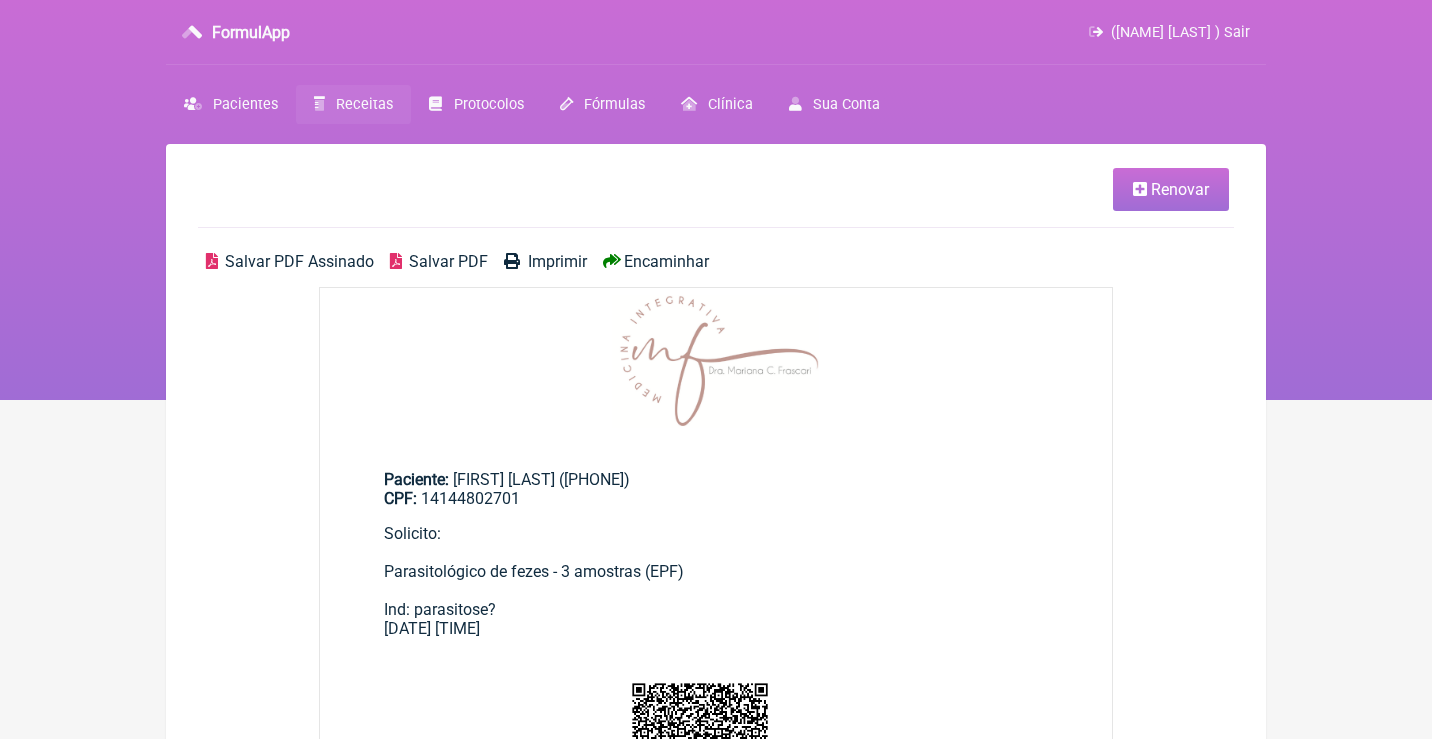 click at bounding box center (1140, 189) 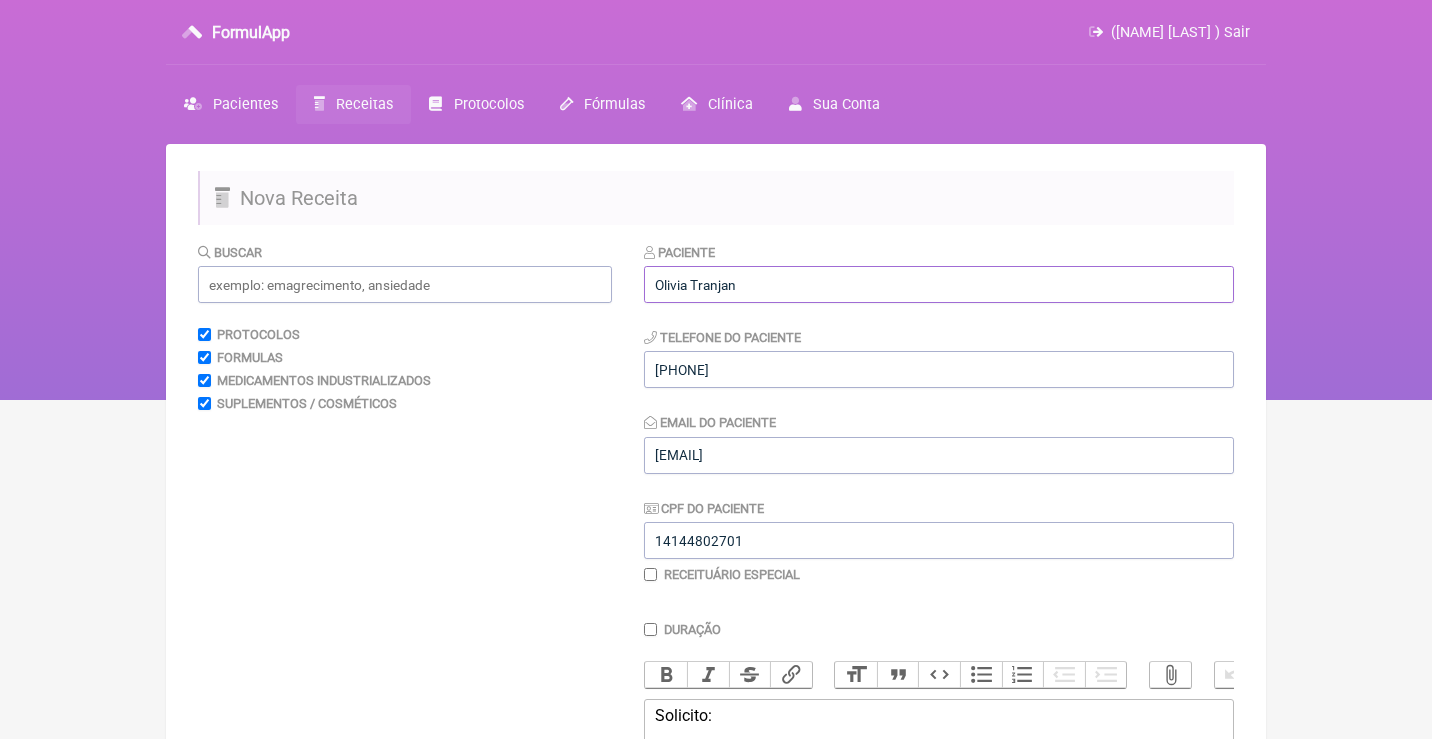 drag, startPoint x: 770, startPoint y: 289, endPoint x: 569, endPoint y: 286, distance: 201.02238 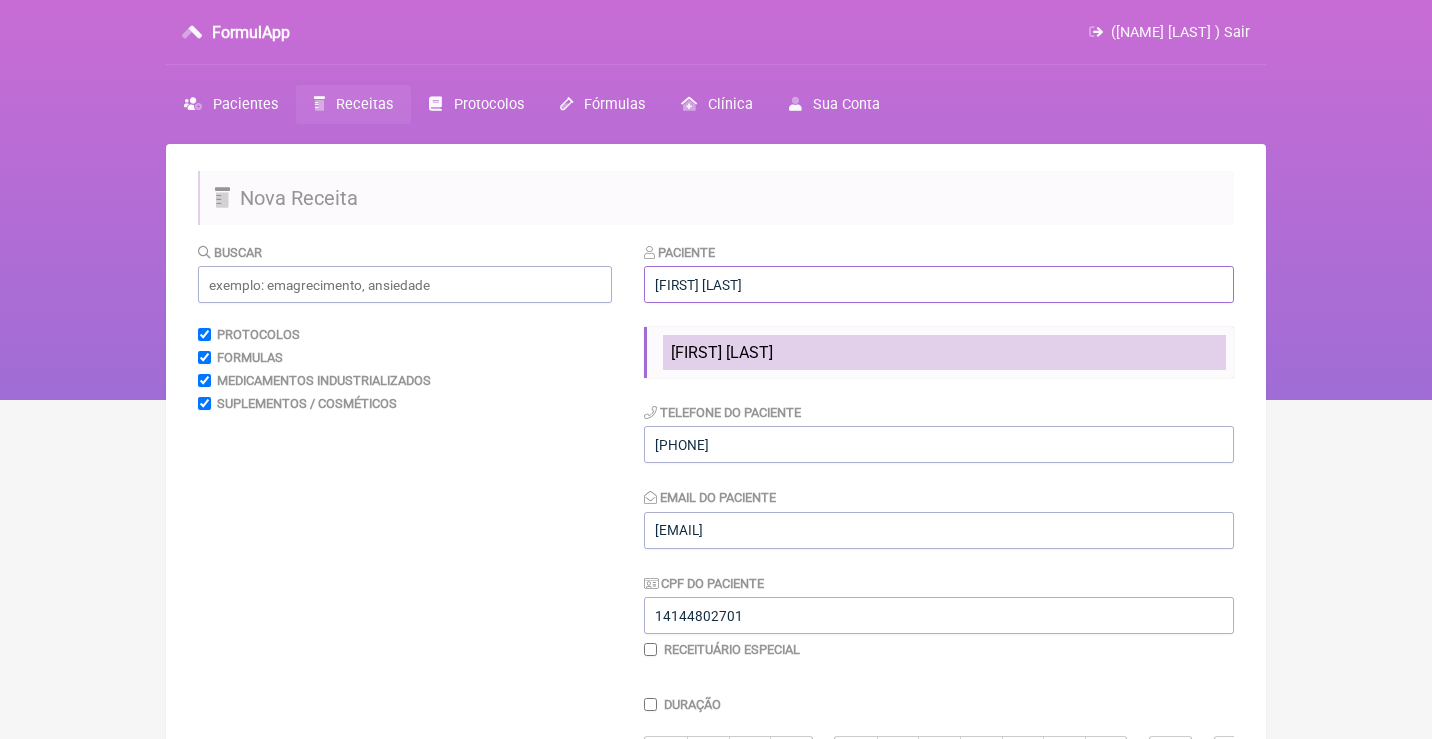 type on "Giovanna Fiorini" 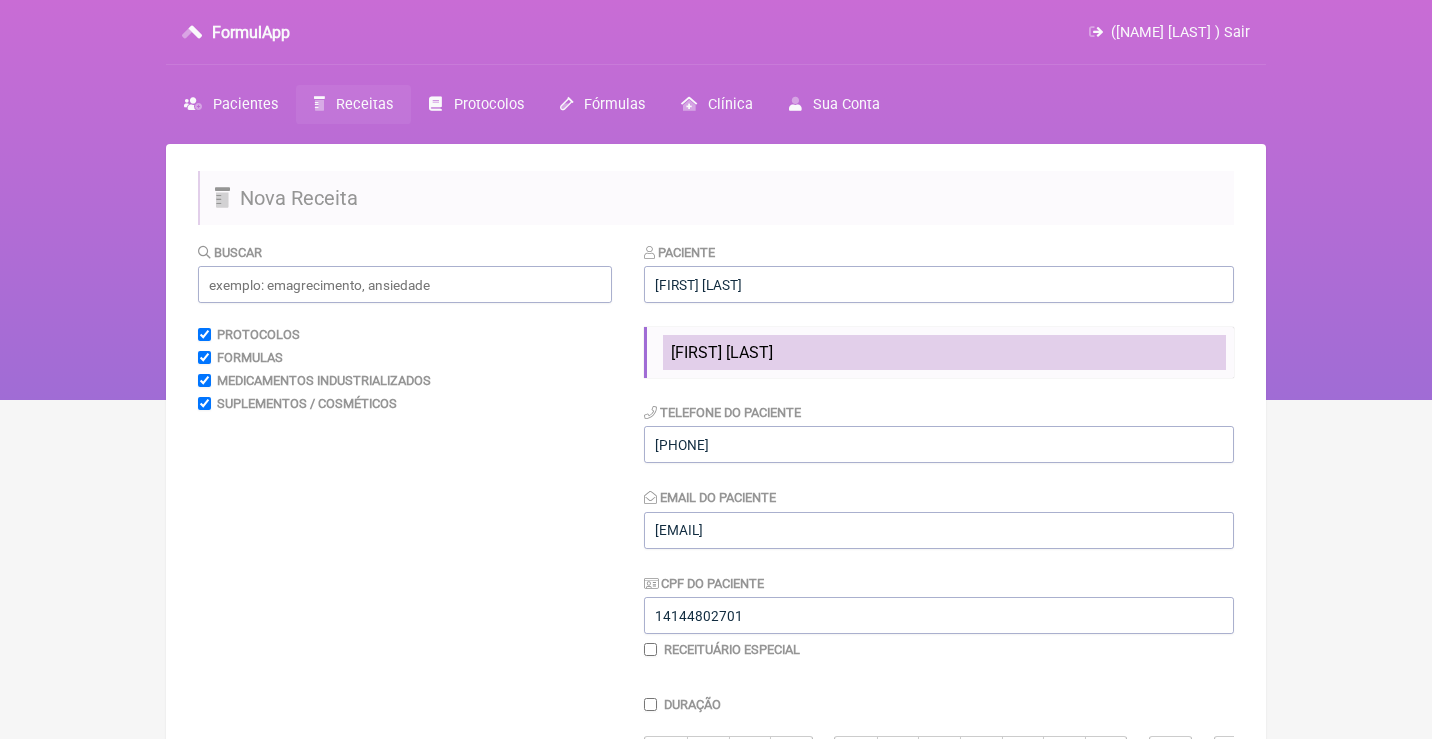 click on "Giovanna Fiorini" at bounding box center [722, 352] 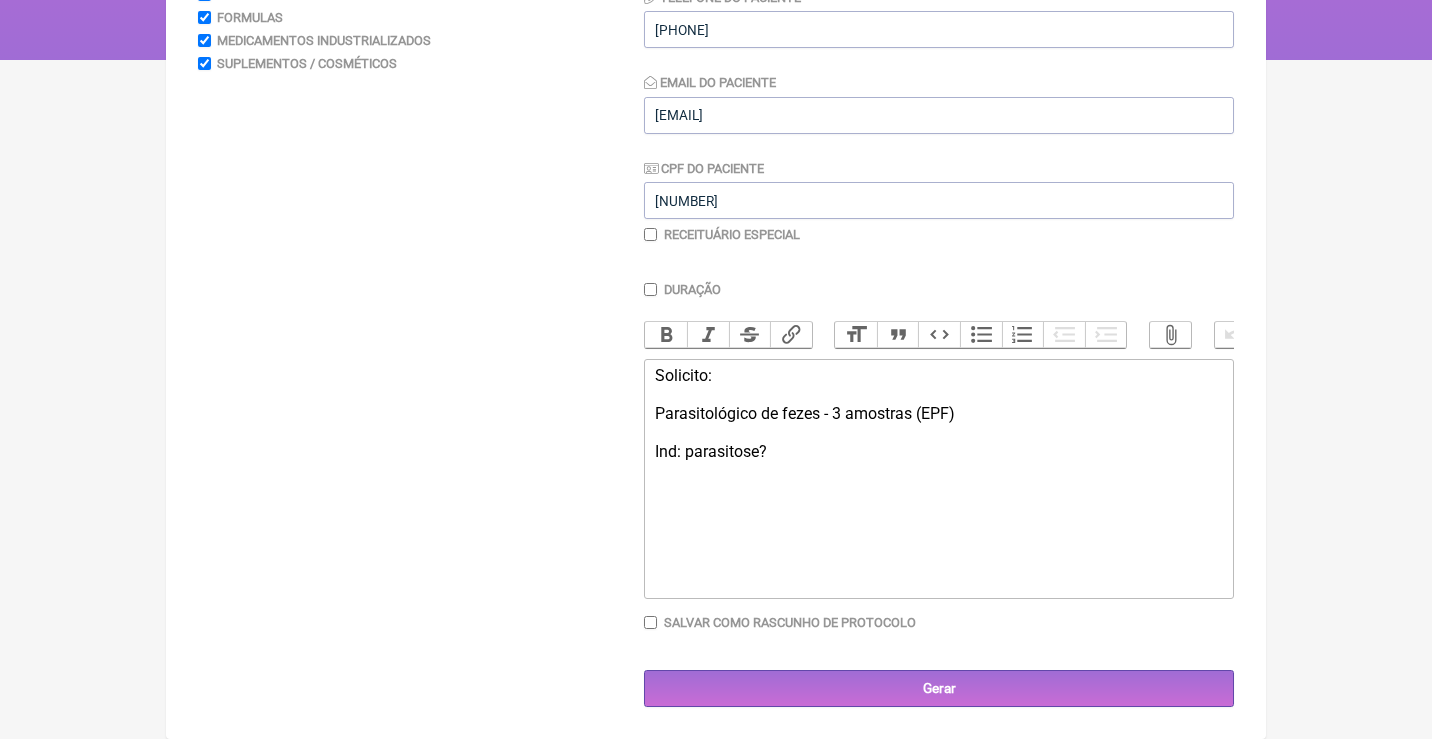 scroll, scrollTop: 338, scrollLeft: 0, axis: vertical 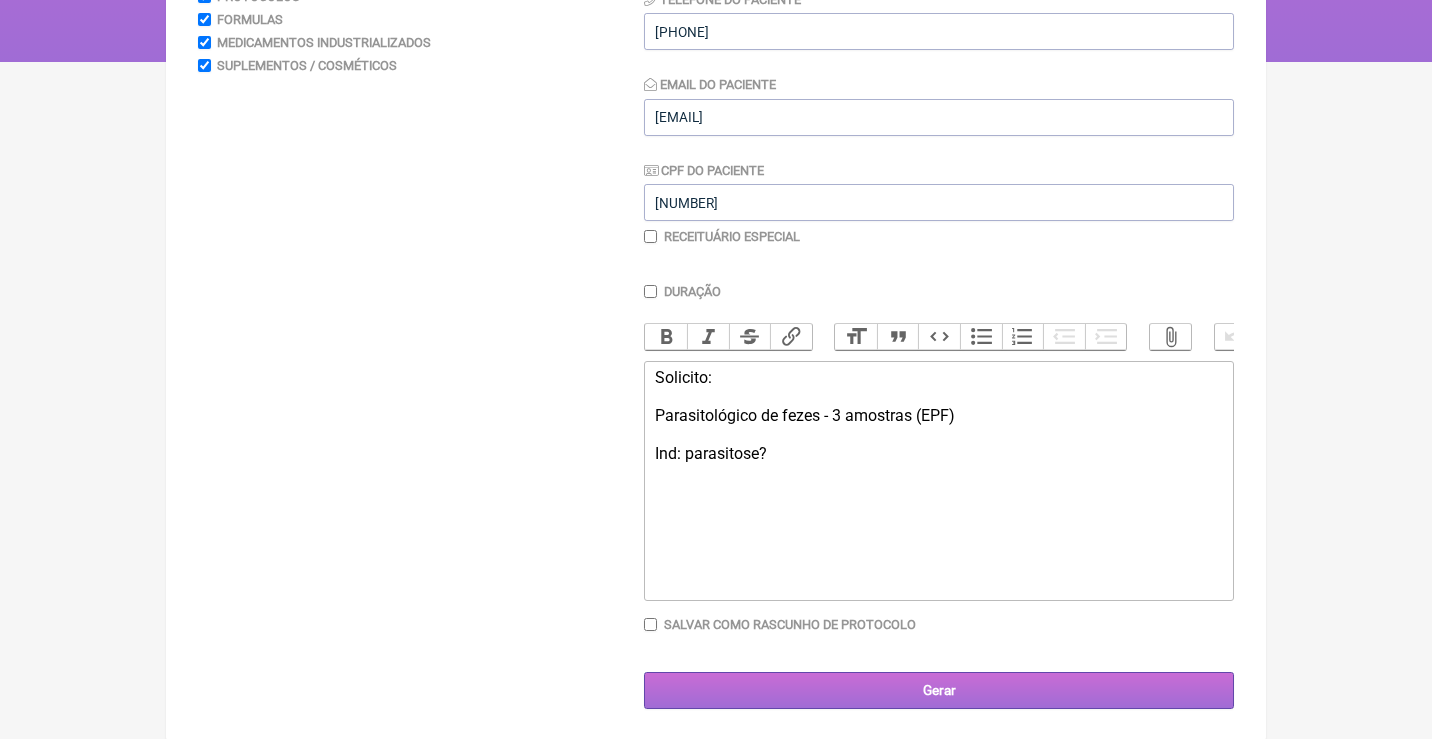 click on "Gerar" at bounding box center [939, 690] 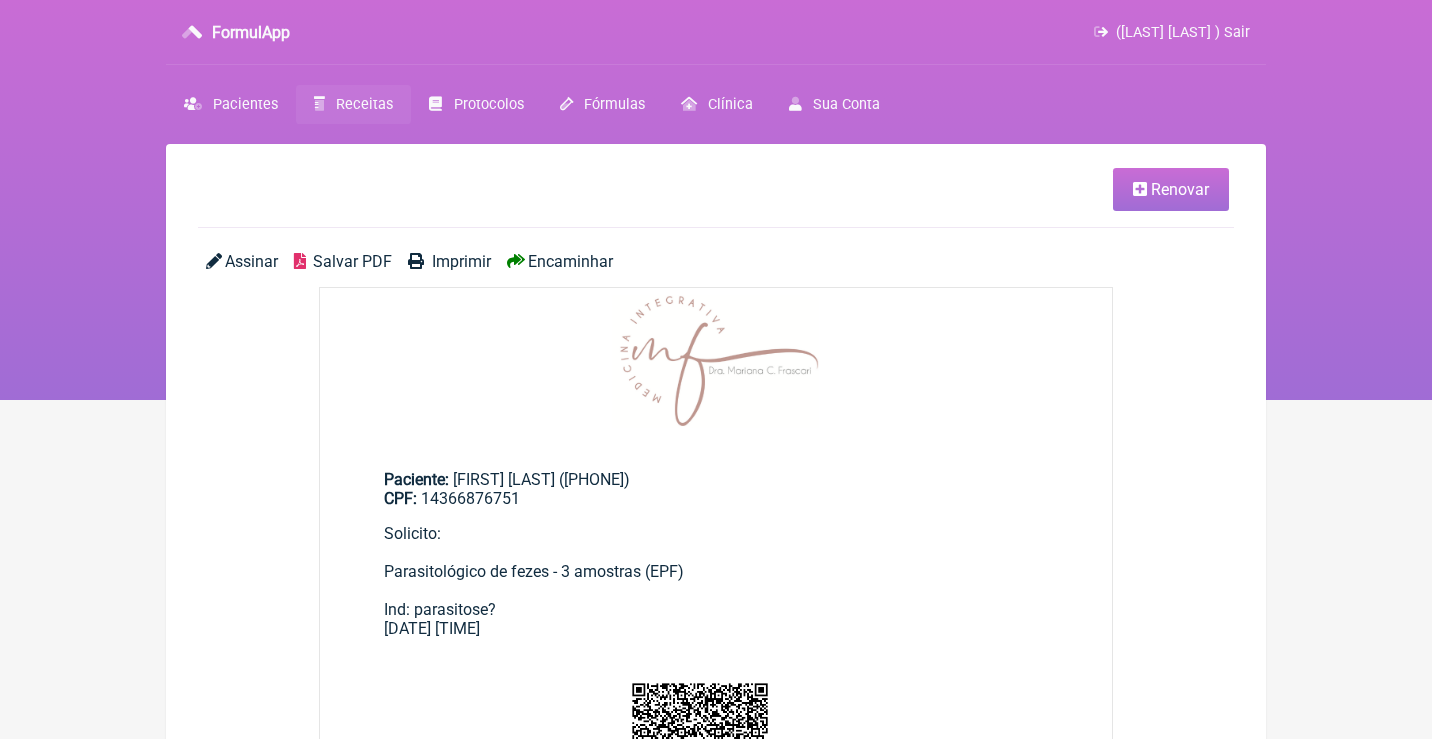 scroll, scrollTop: 0, scrollLeft: 0, axis: both 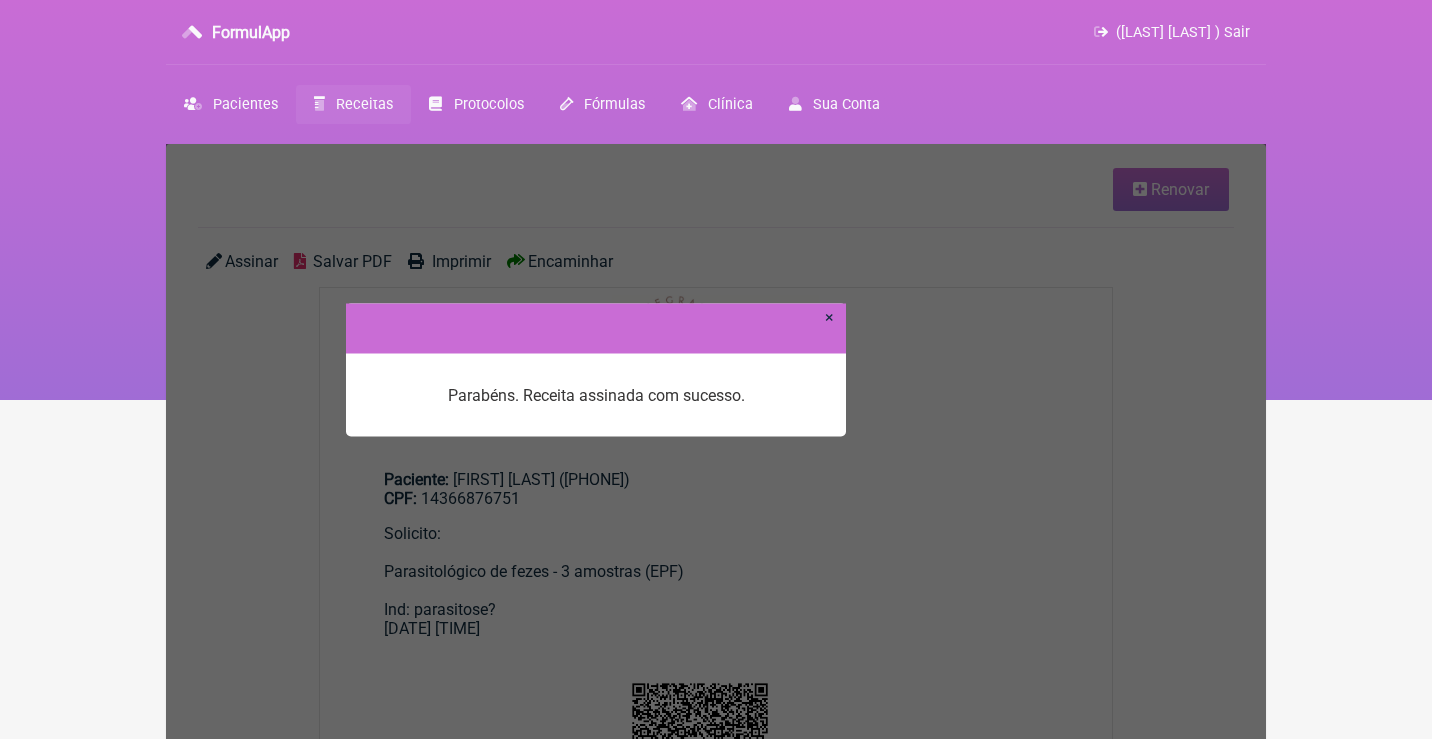 click on "×" at bounding box center [829, 316] 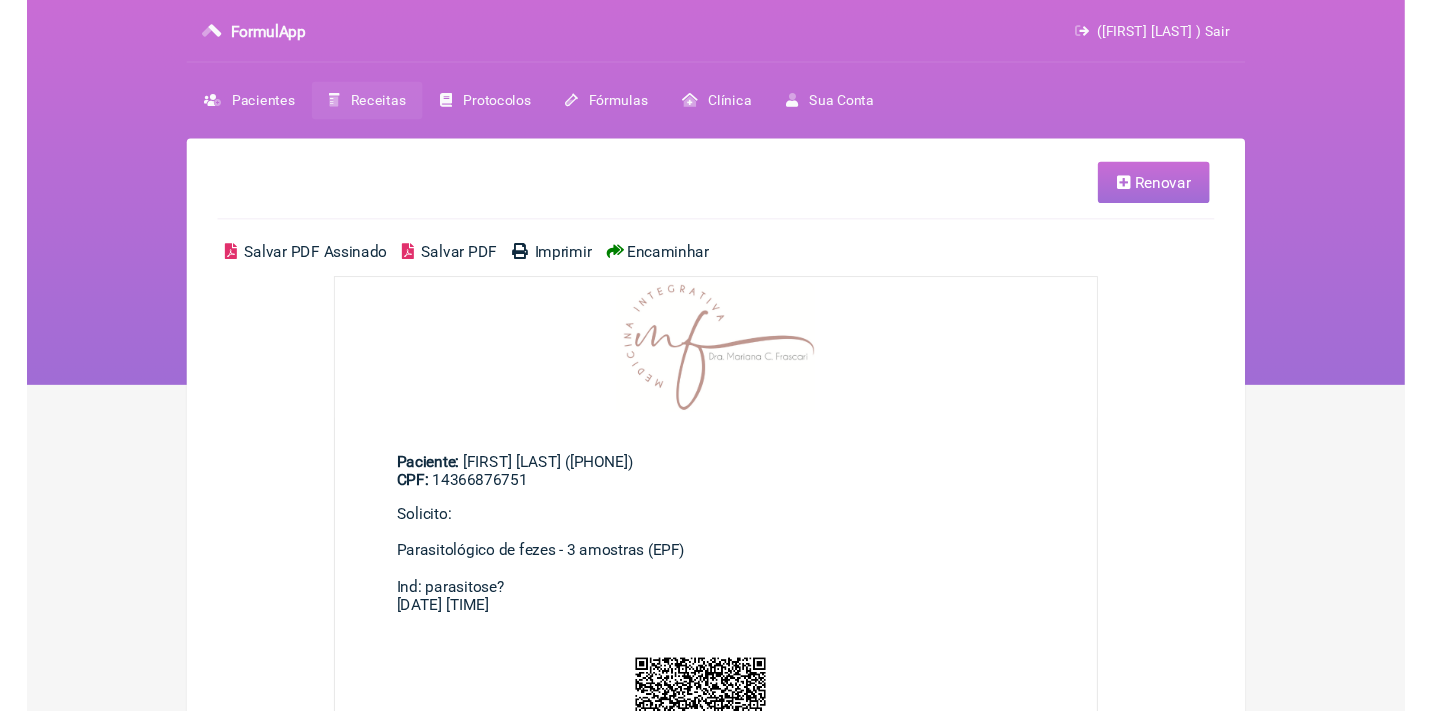 scroll, scrollTop: 0, scrollLeft: 0, axis: both 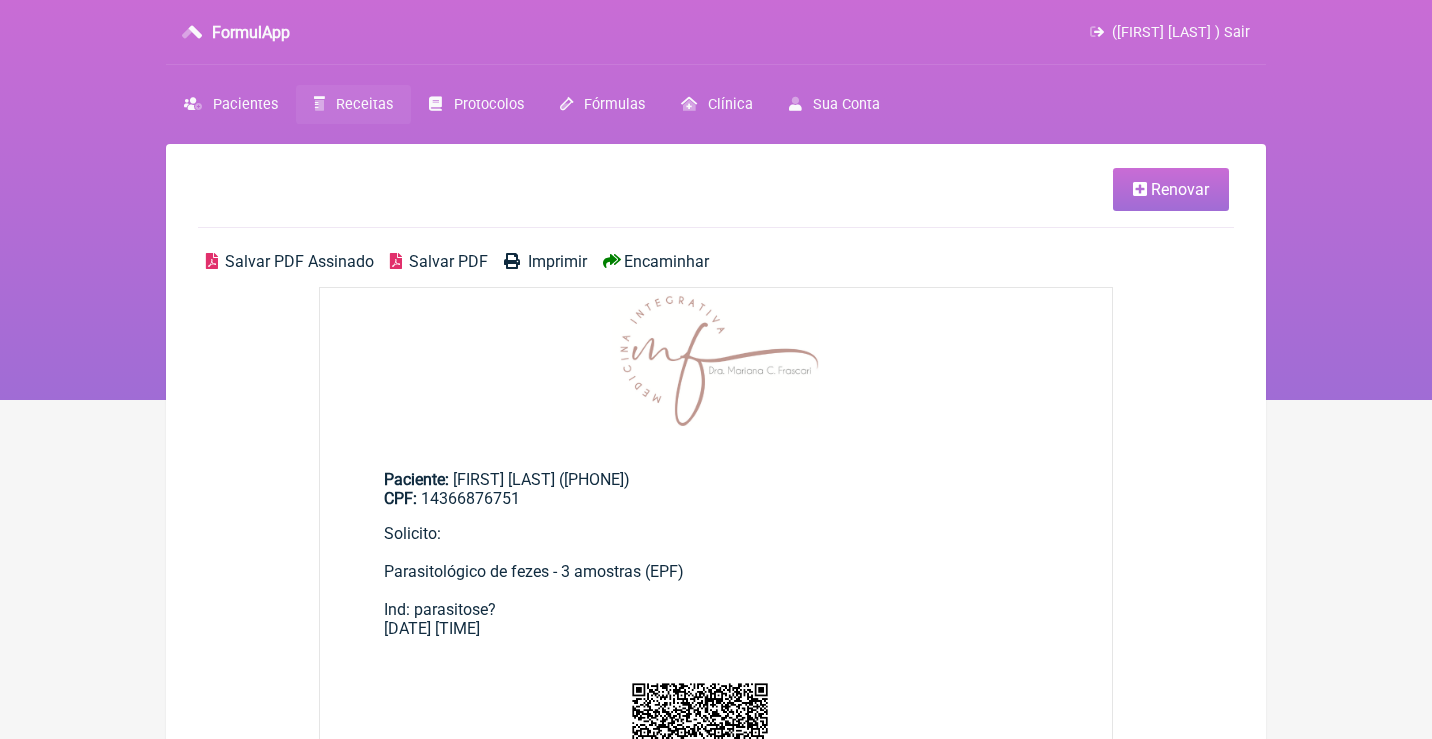 click on "Salvar PDF Assinado" at bounding box center (299, 261) 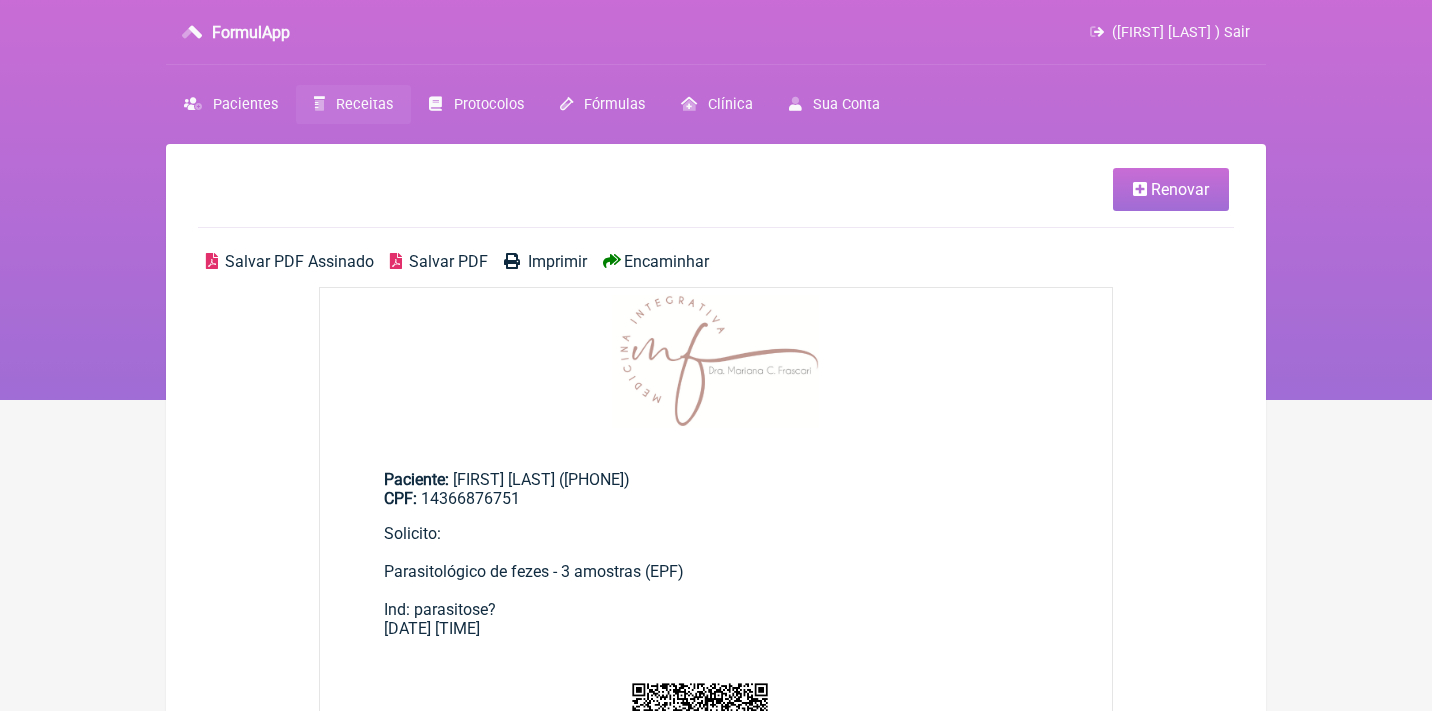 click on "Receitas" at bounding box center (353, 104) 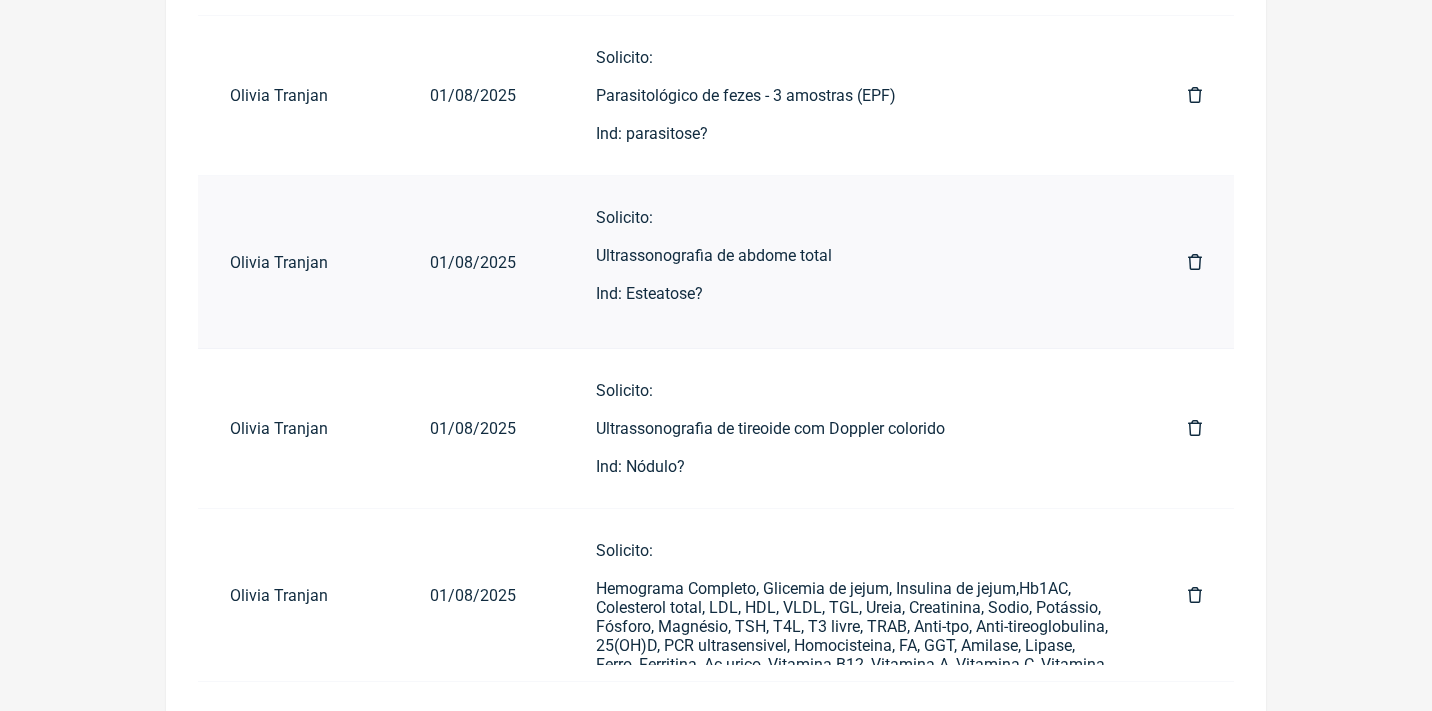 scroll, scrollTop: 1007, scrollLeft: 0, axis: vertical 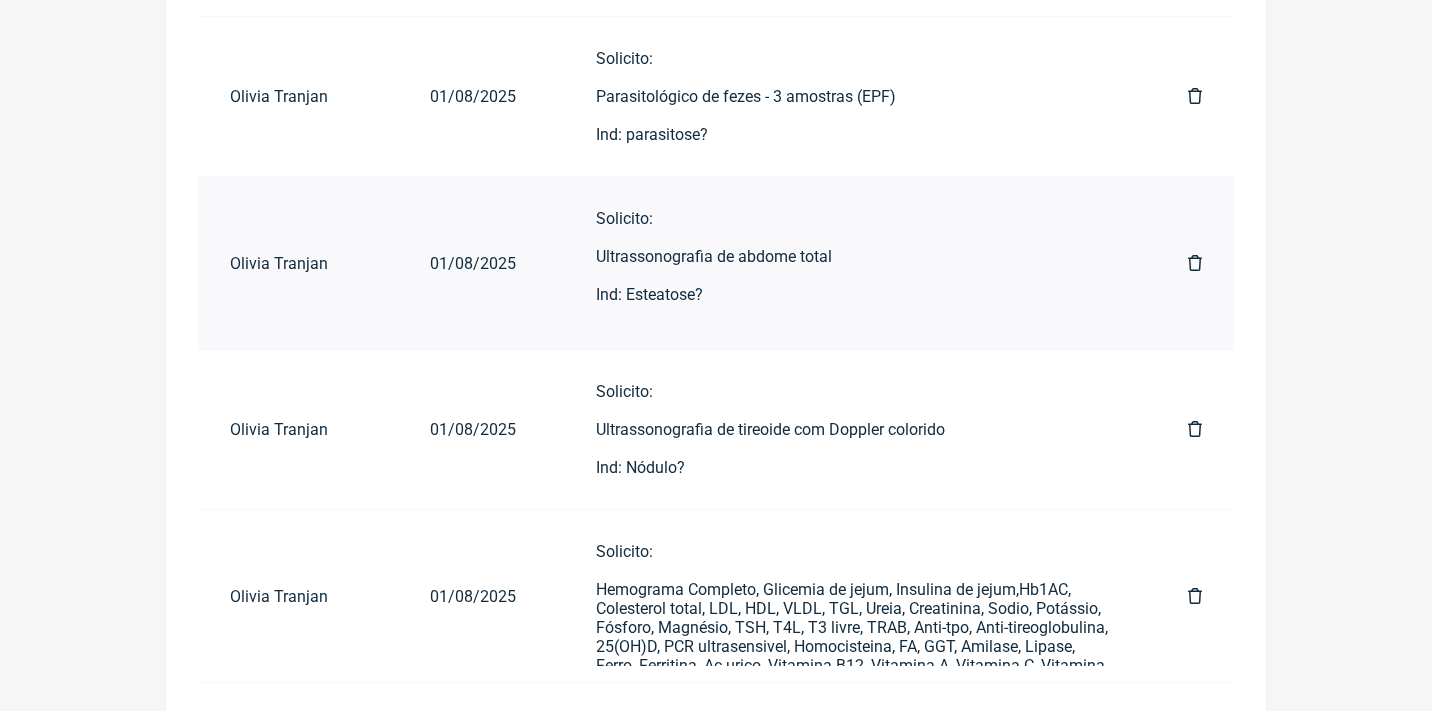 click on "Solicito: Ultrassonografia de abdome total Ind: Esteatose?" at bounding box center [852, 266] 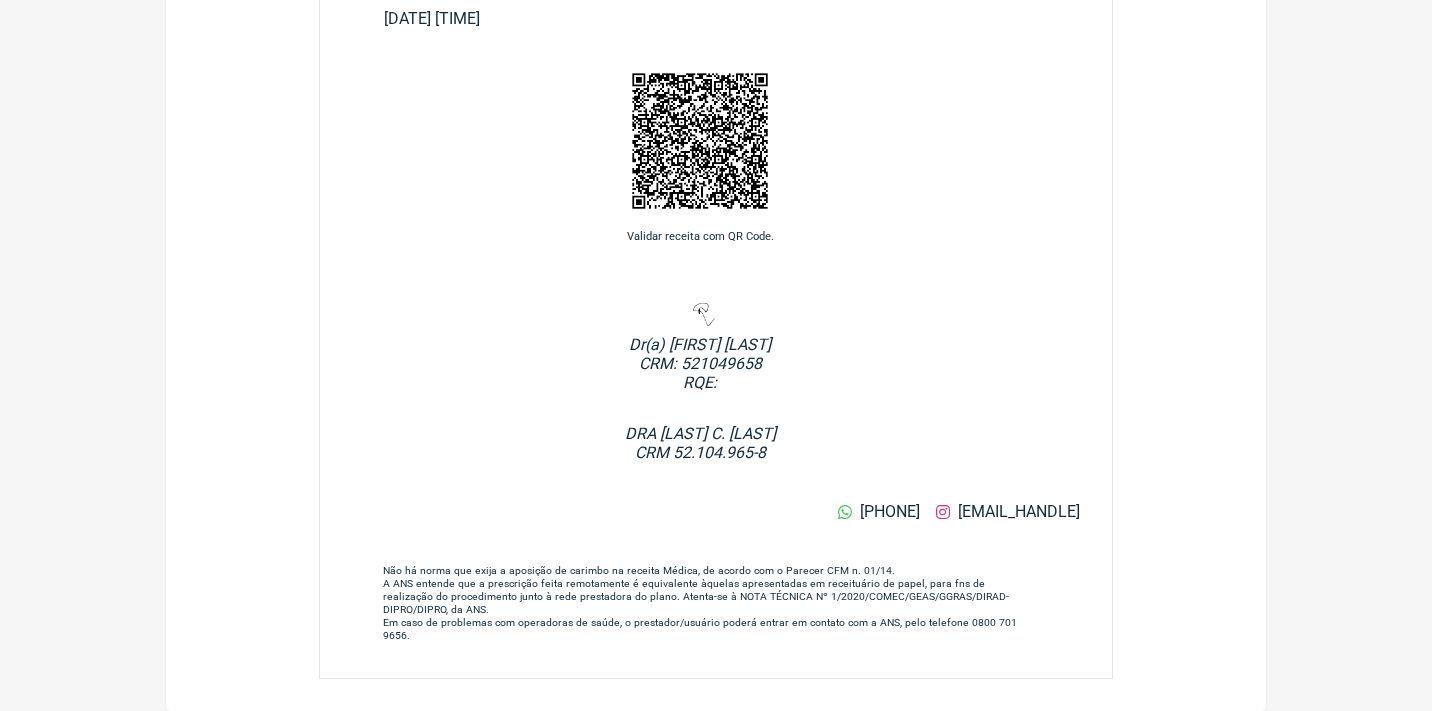 scroll, scrollTop: 0, scrollLeft: 0, axis: both 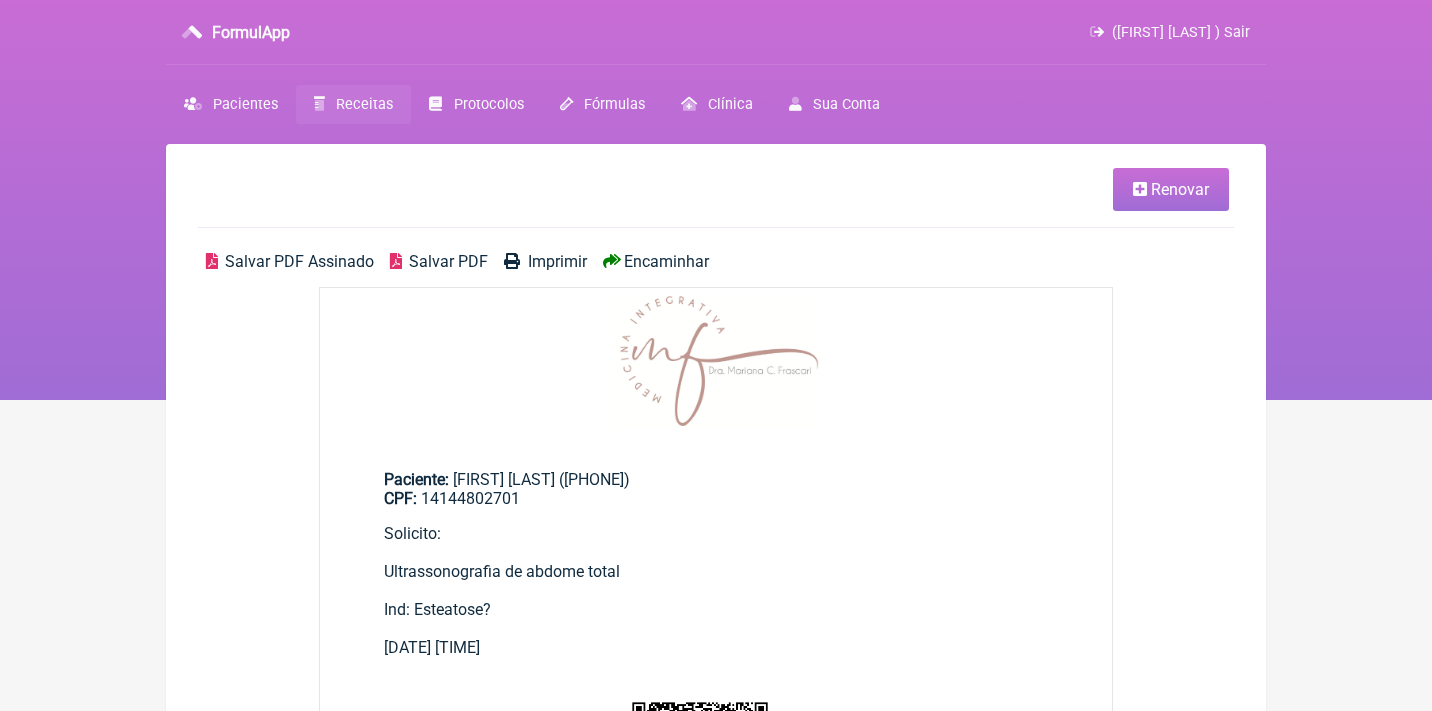click on "Renovar" at bounding box center [1171, 189] 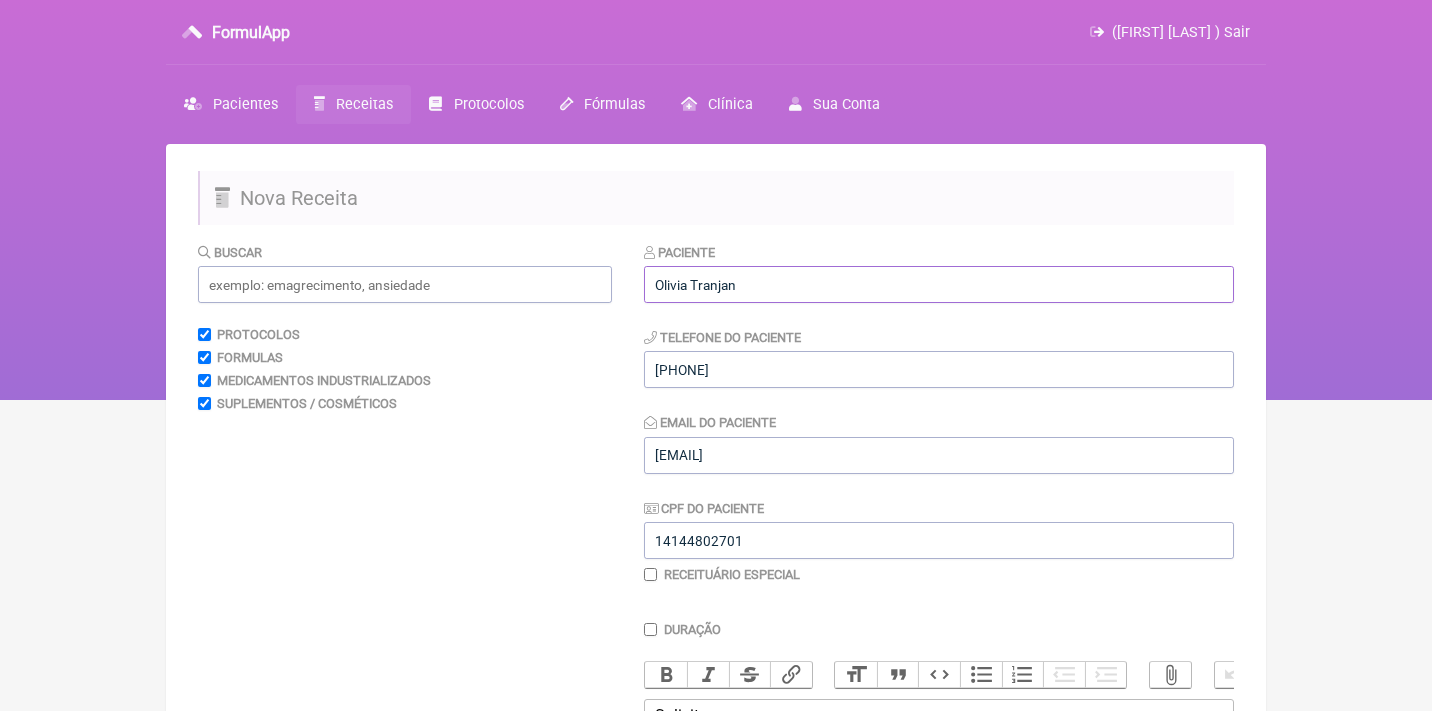 drag, startPoint x: 745, startPoint y: 280, endPoint x: 558, endPoint y: 279, distance: 187.00267 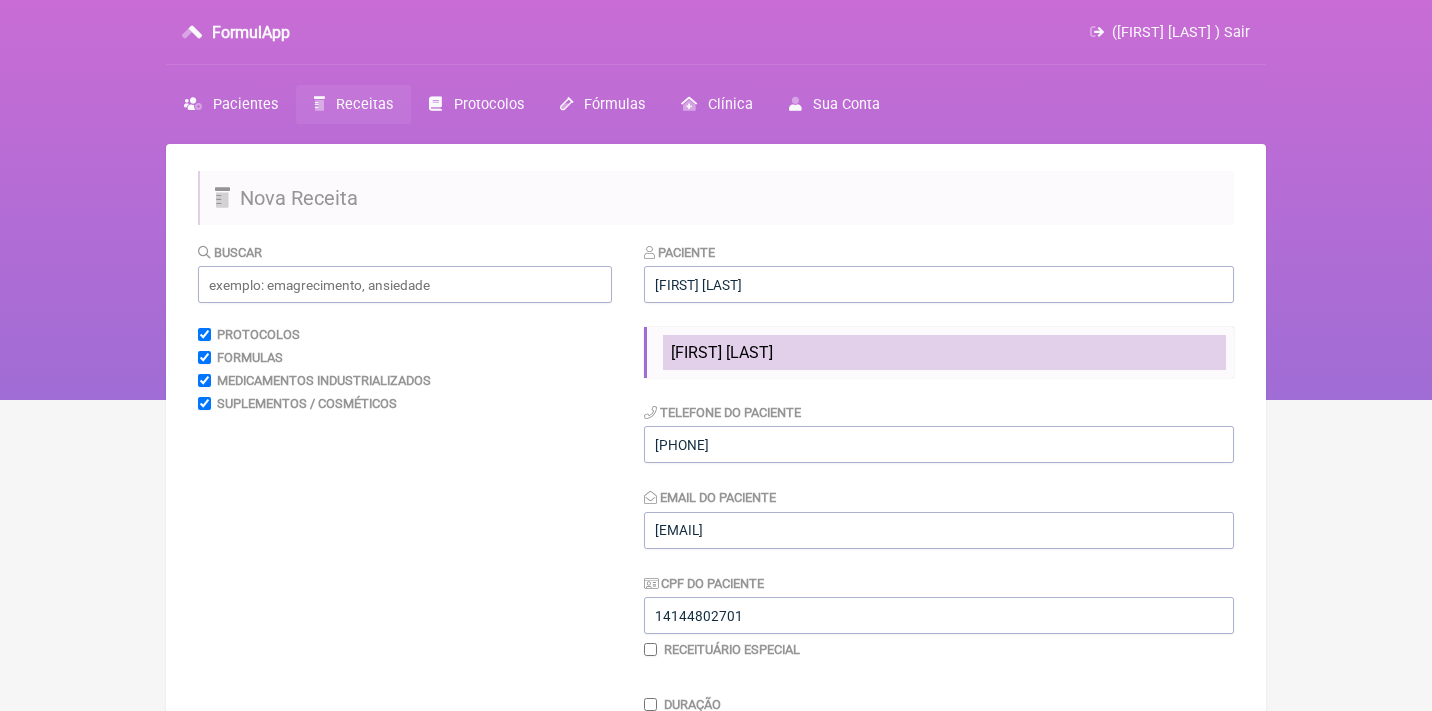 click on "[FIRST] [LAST]" at bounding box center (722, 352) 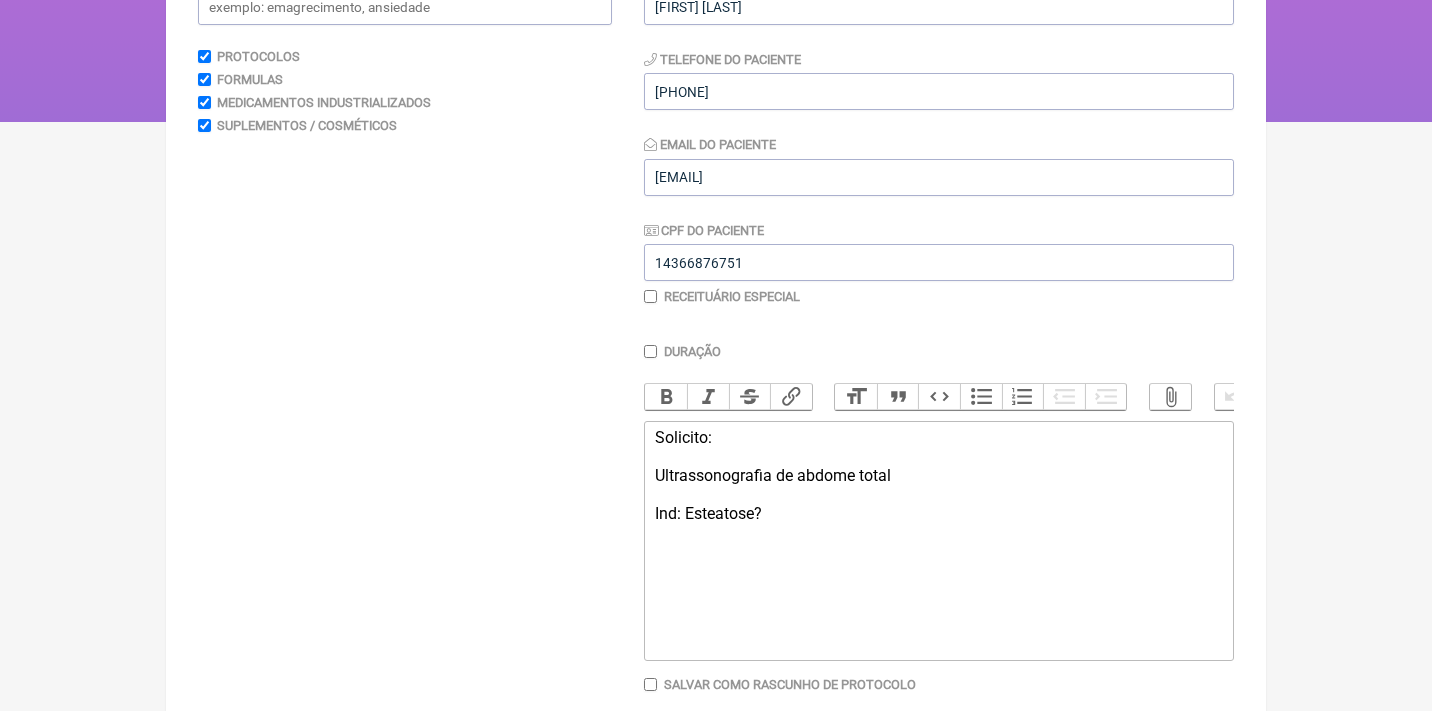 scroll, scrollTop: 349, scrollLeft: 0, axis: vertical 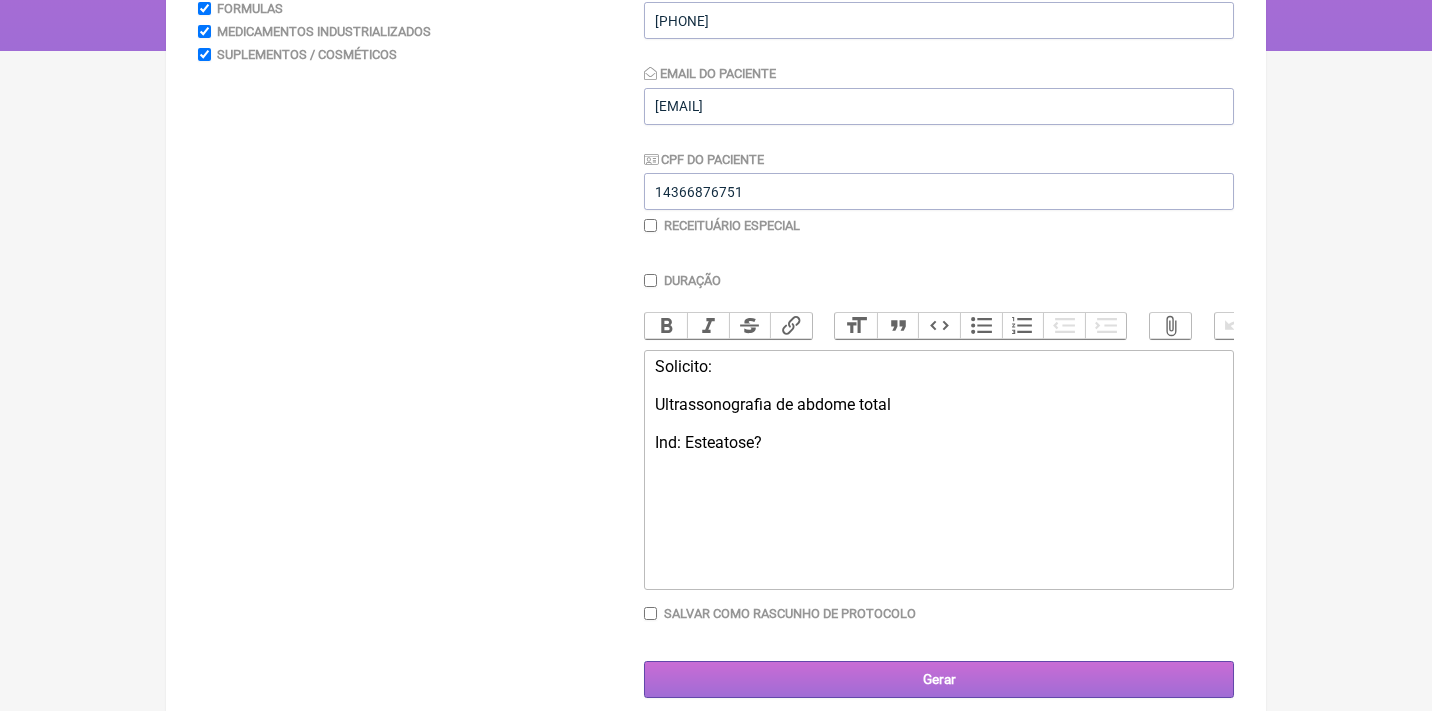 click on "Gerar" at bounding box center [939, 679] 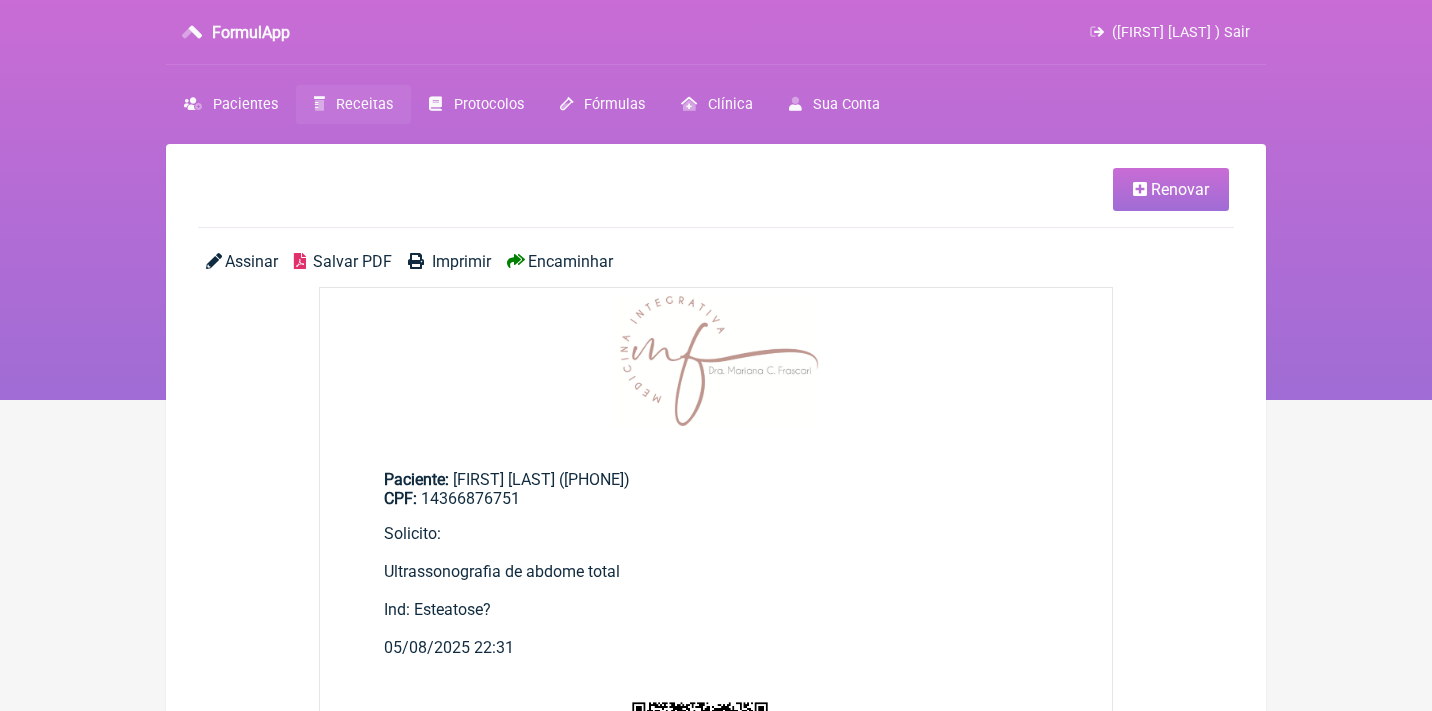 scroll, scrollTop: 0, scrollLeft: 0, axis: both 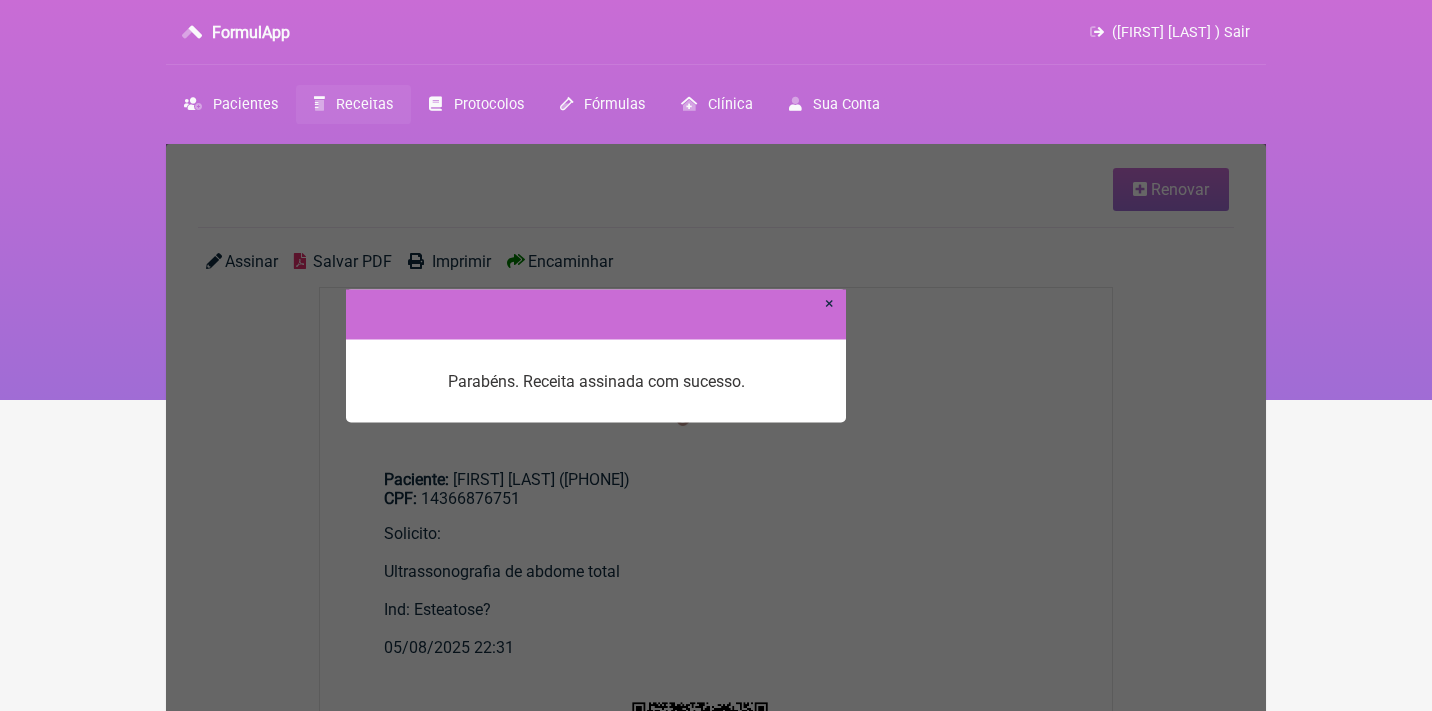 click on "×" at bounding box center [829, 302] 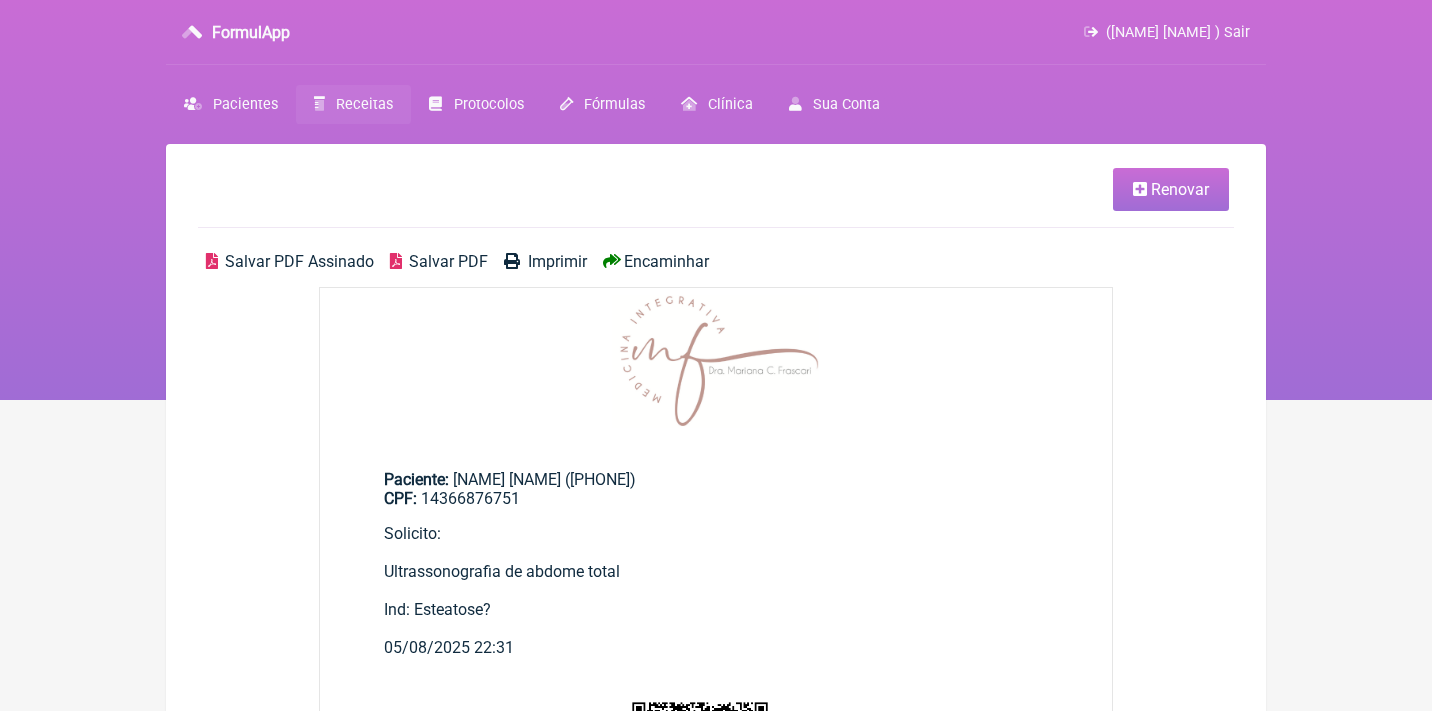scroll, scrollTop: 0, scrollLeft: 0, axis: both 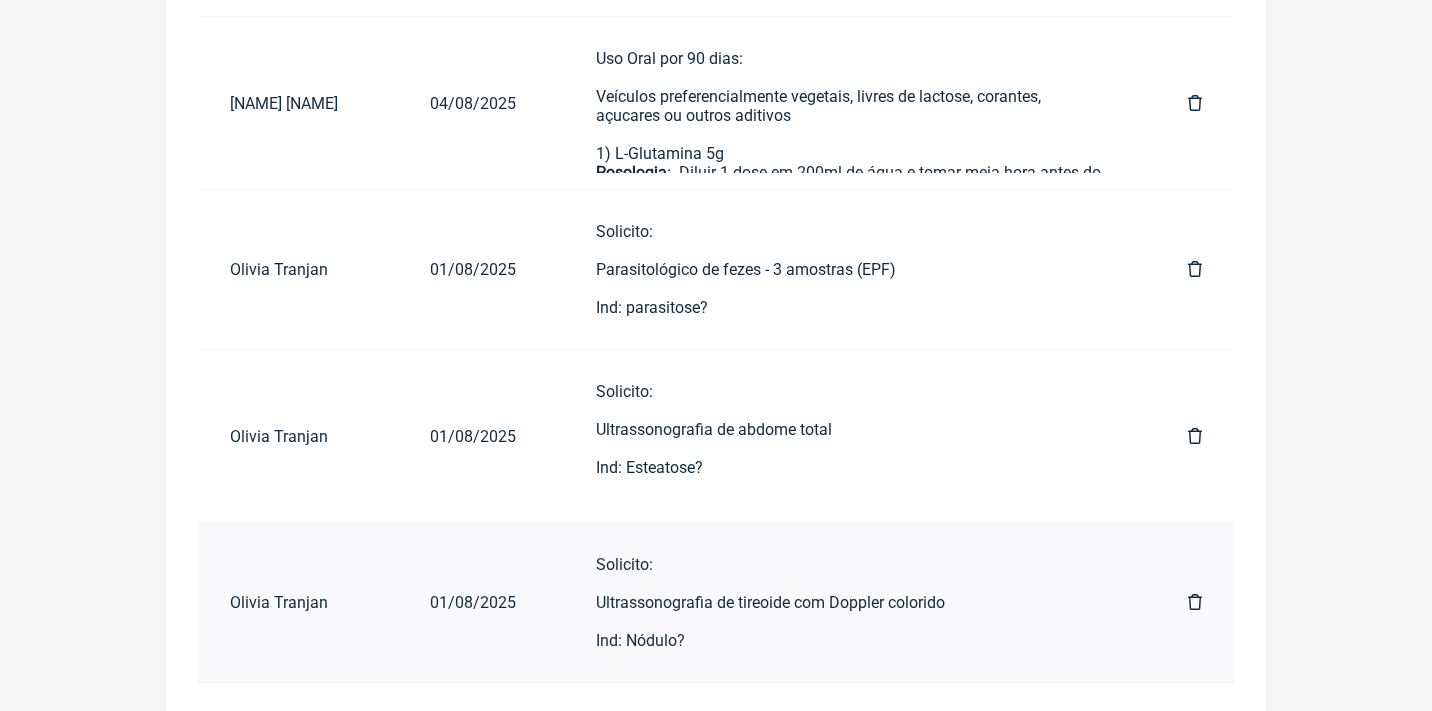 click on "Solicito: Ultrassonografia de tireoide com Doppler colorido  Ind: Nódulo?" at bounding box center [852, 602] 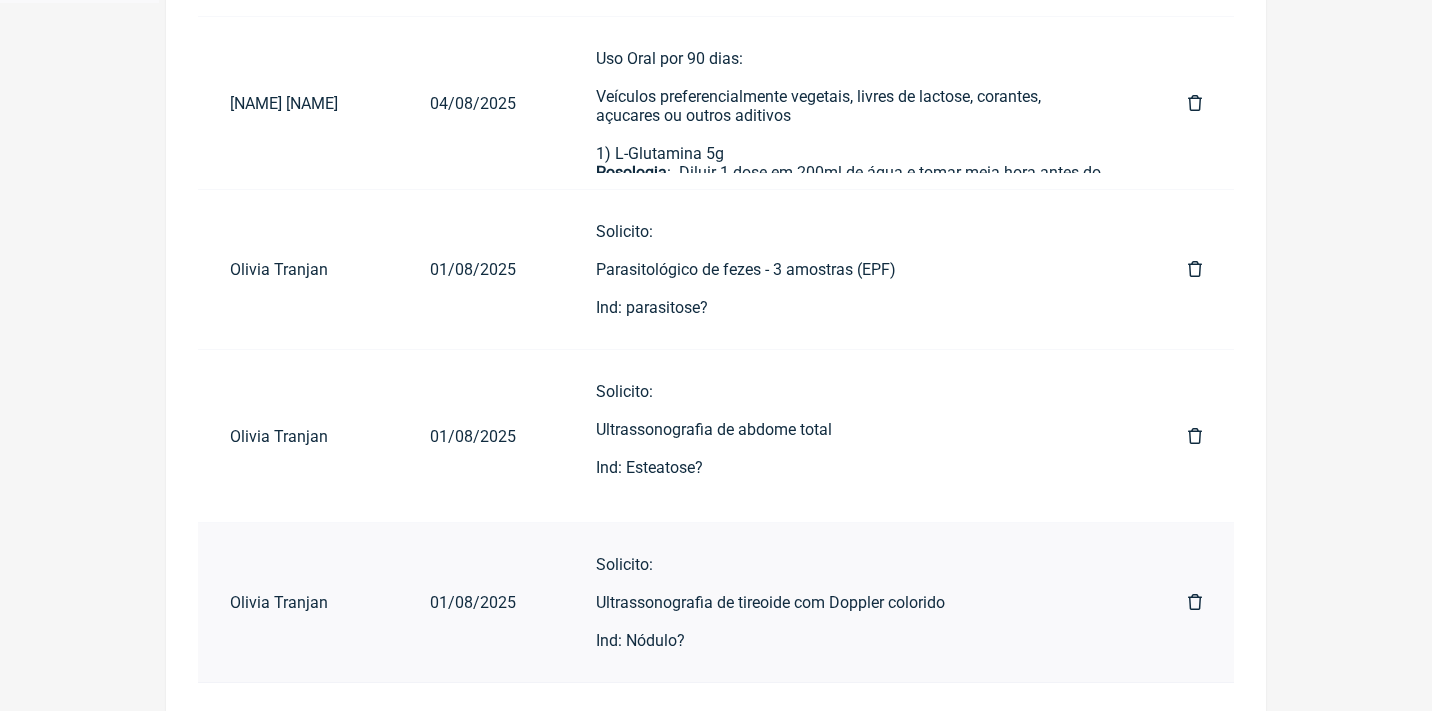 scroll, scrollTop: 0, scrollLeft: 0, axis: both 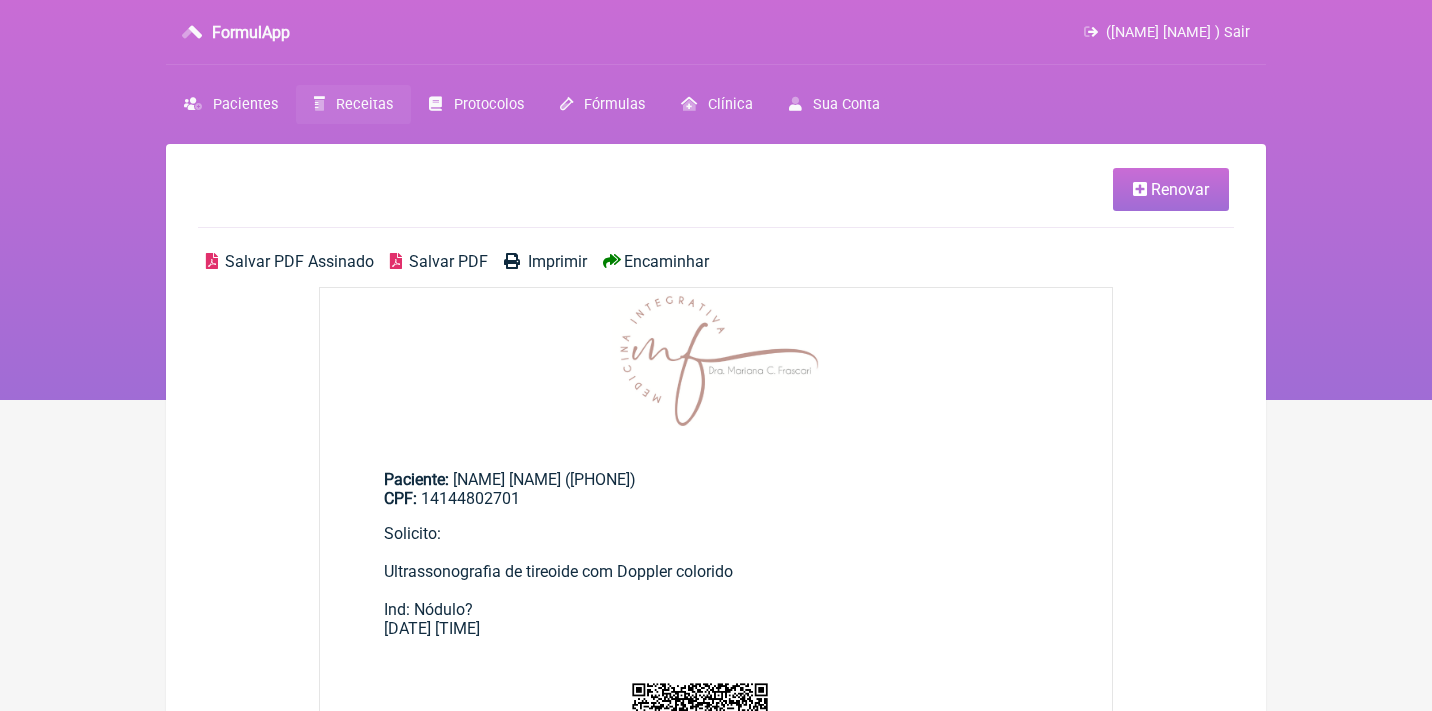 click on "Salvar PDF Assinado" at bounding box center [299, 261] 